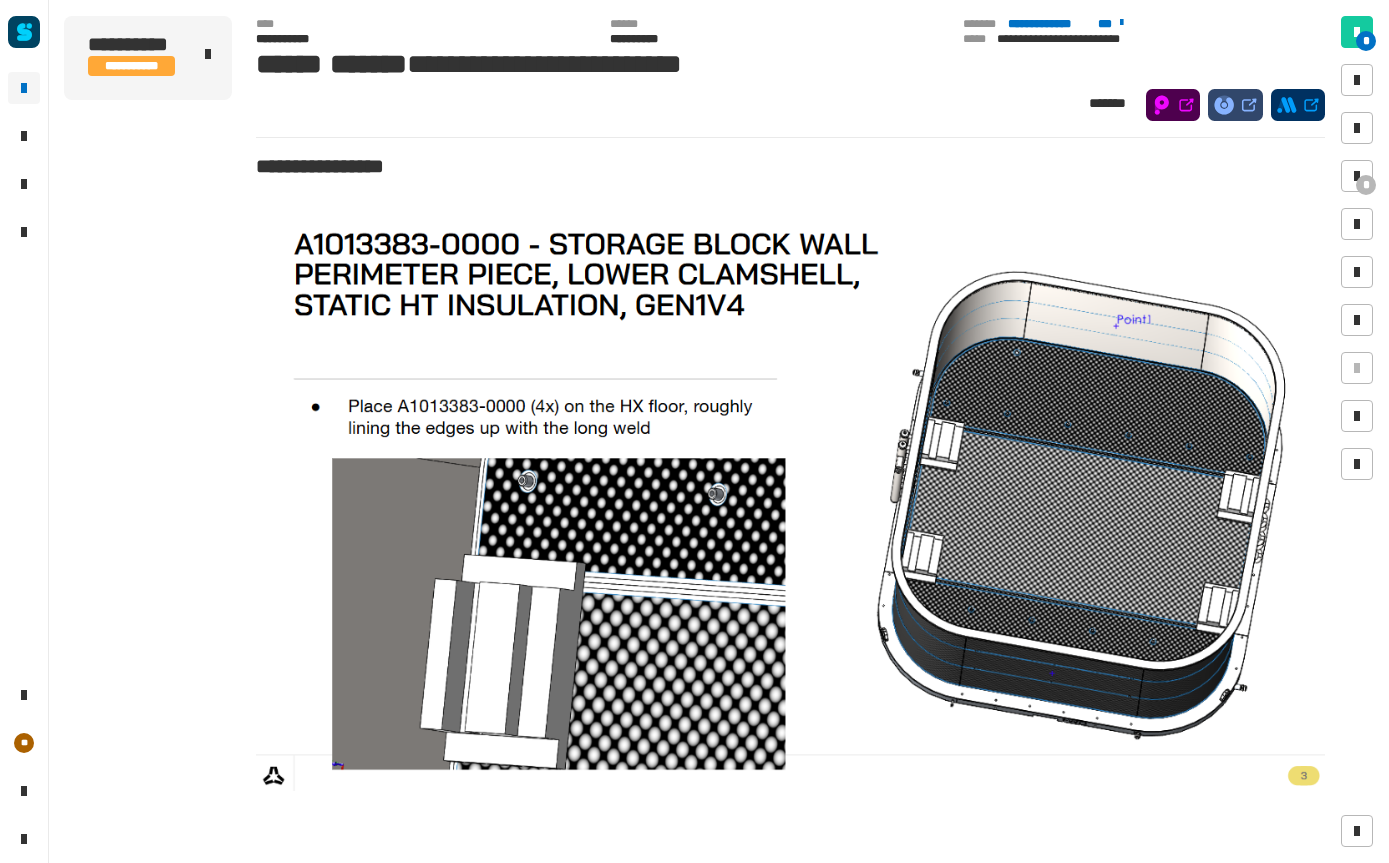 scroll, scrollTop: 33, scrollLeft: 54, axis: both 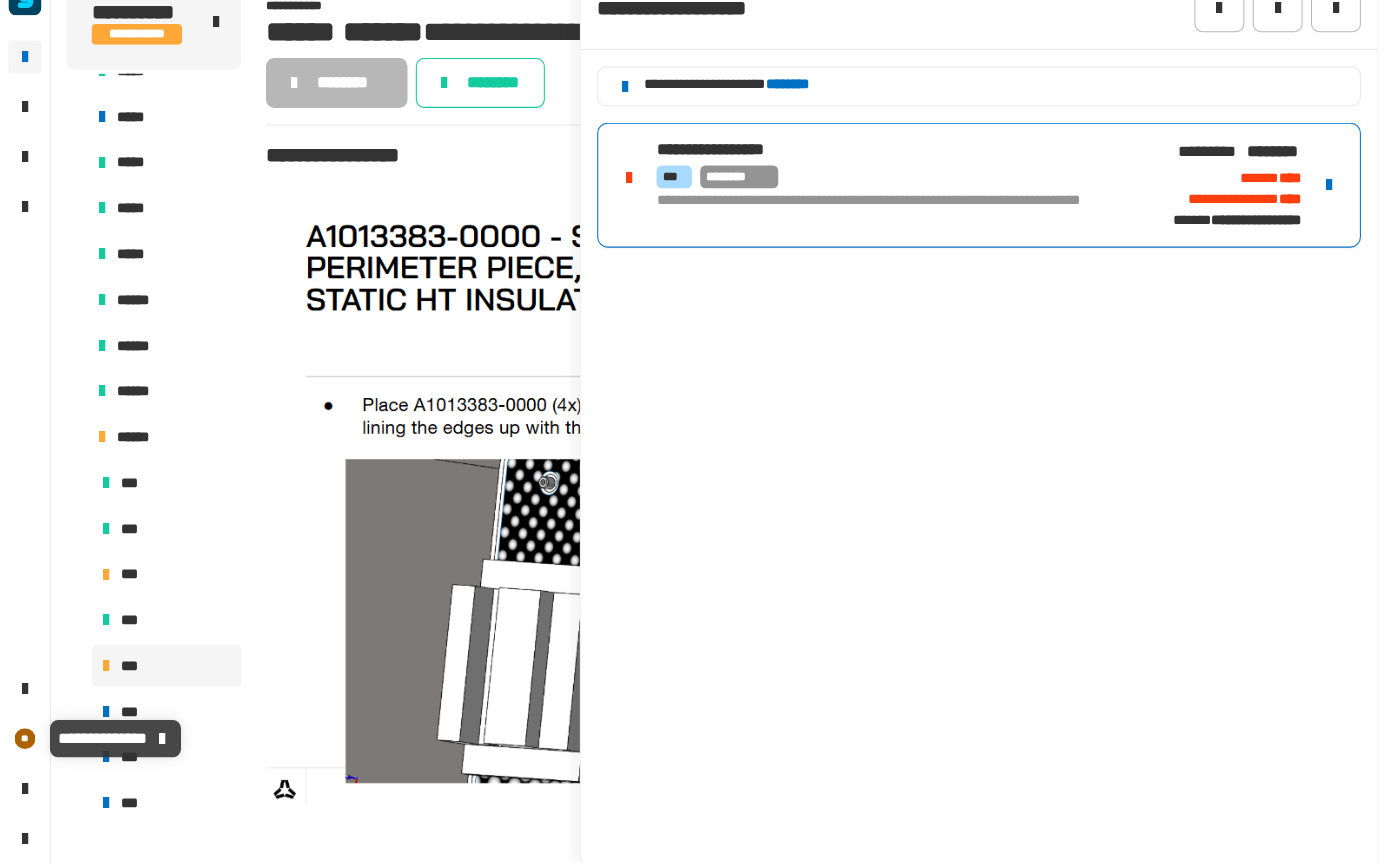 click at bounding box center (156, 743) 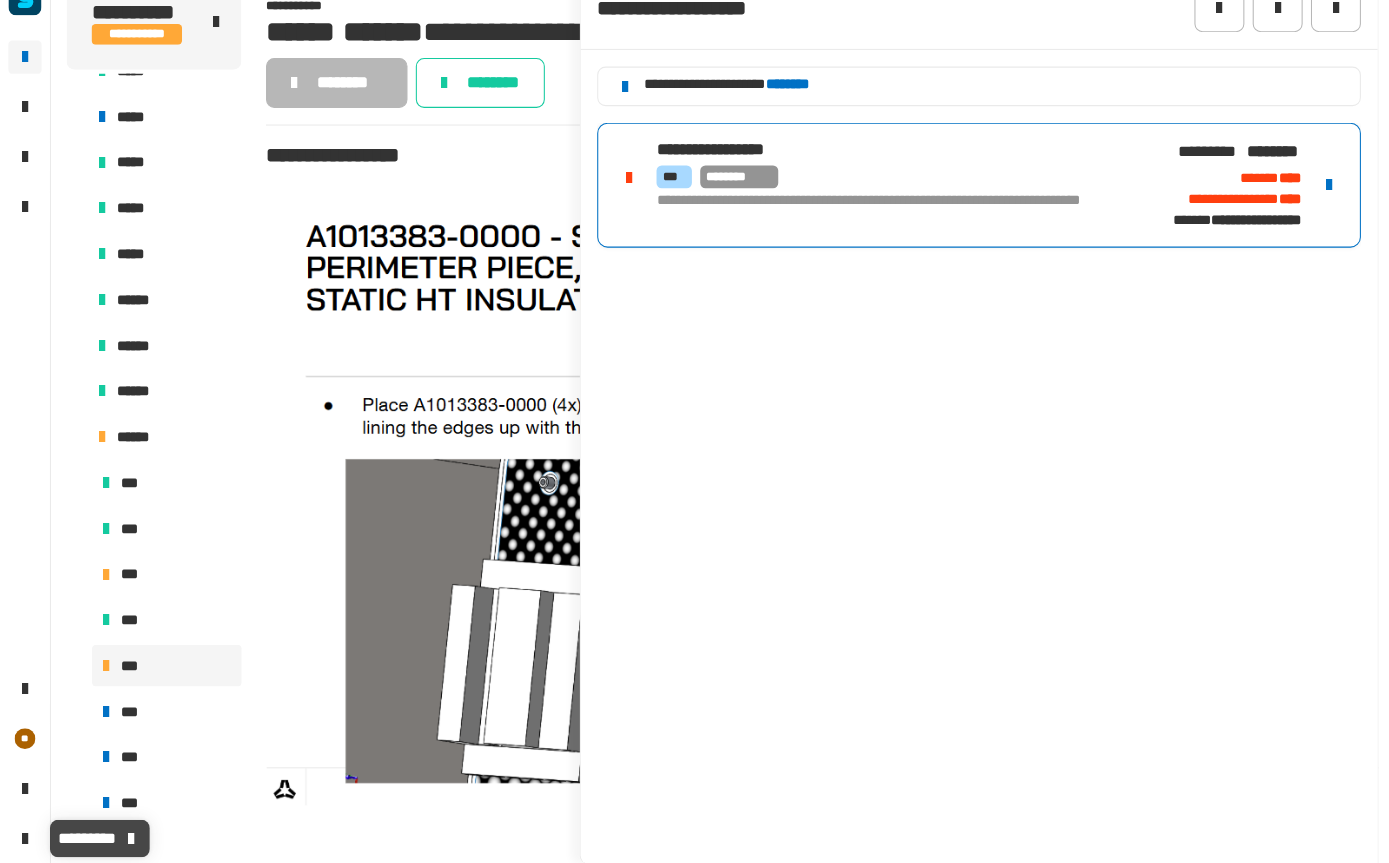 click 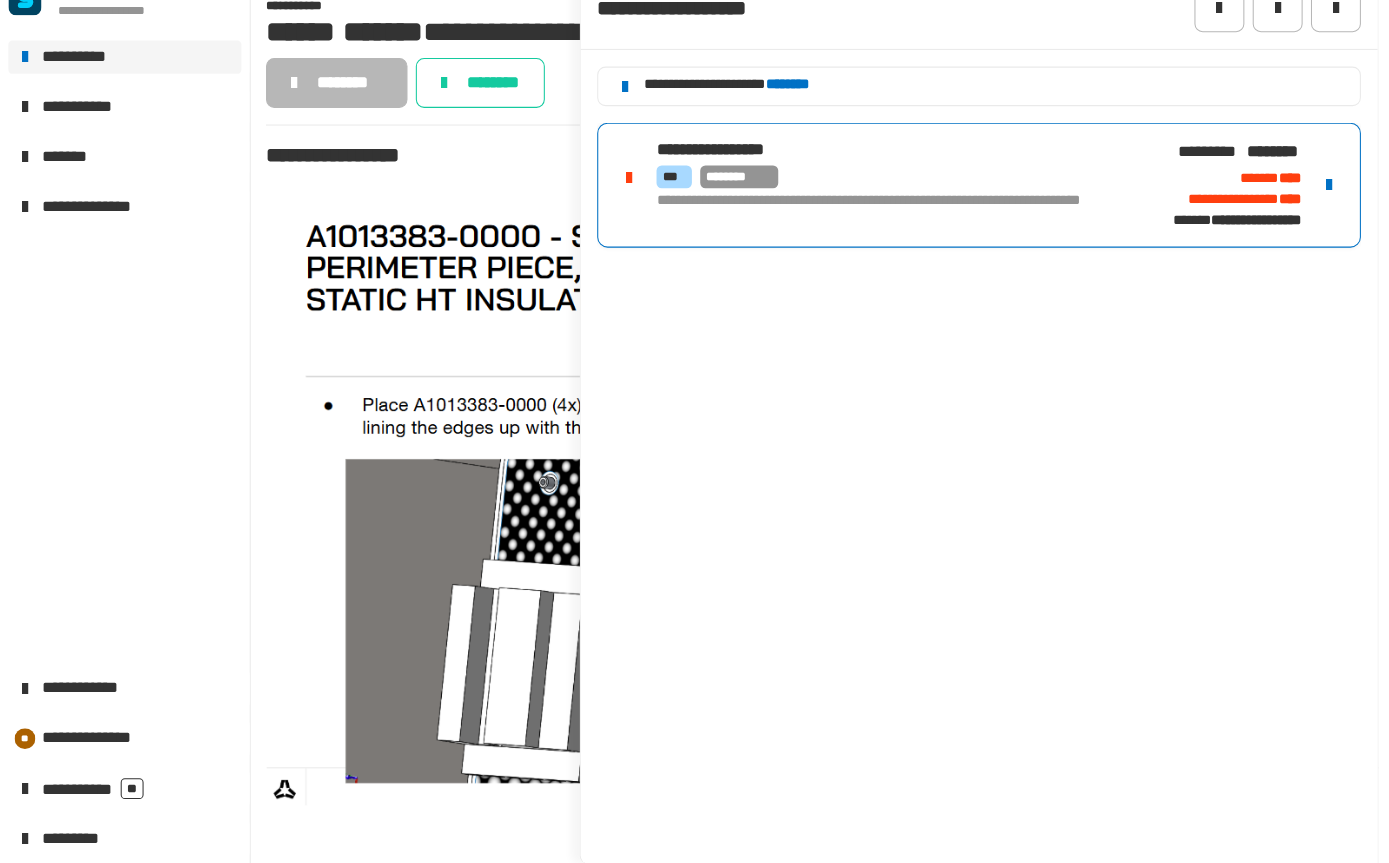 click on "**********" 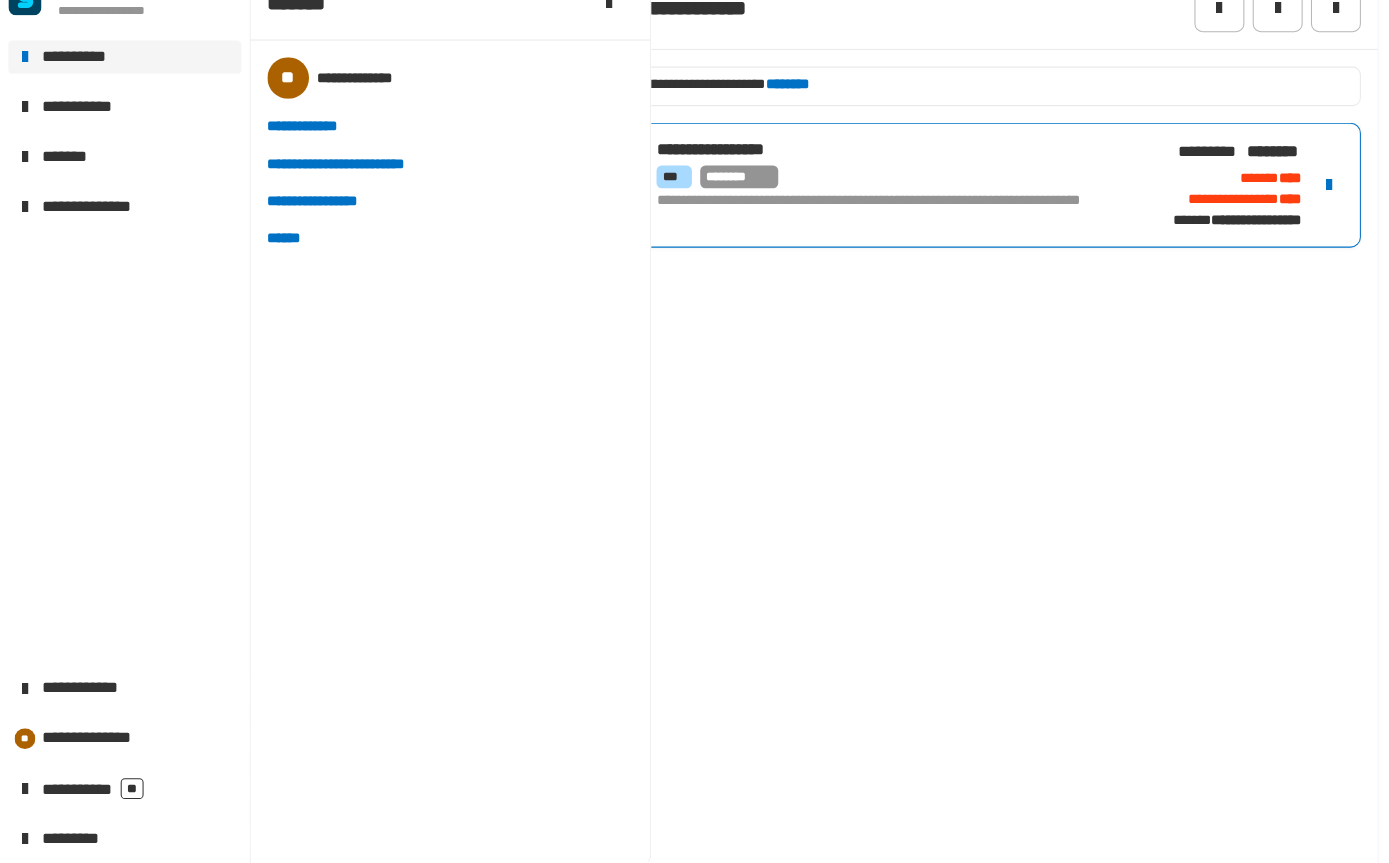 click 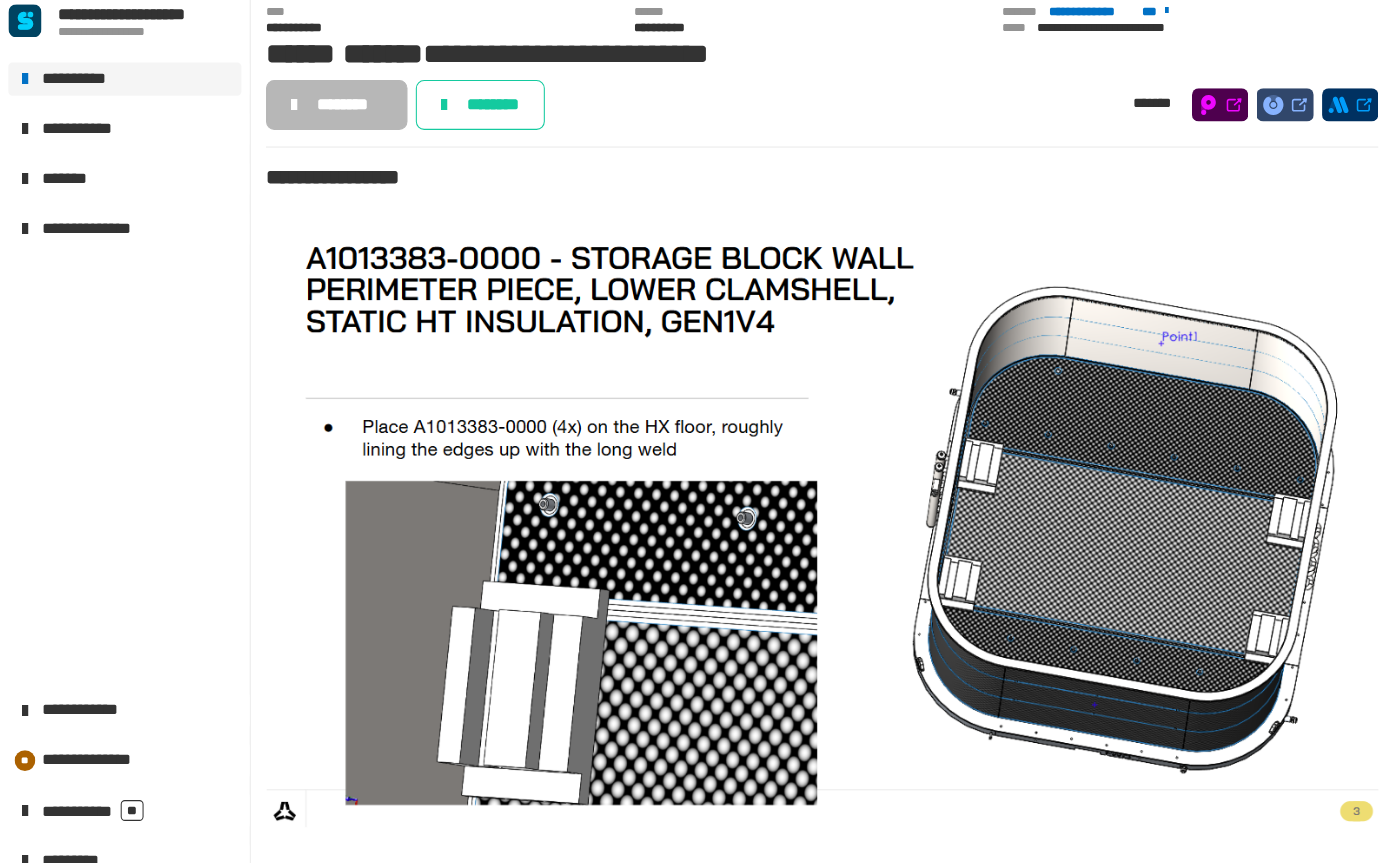 click on "**********" 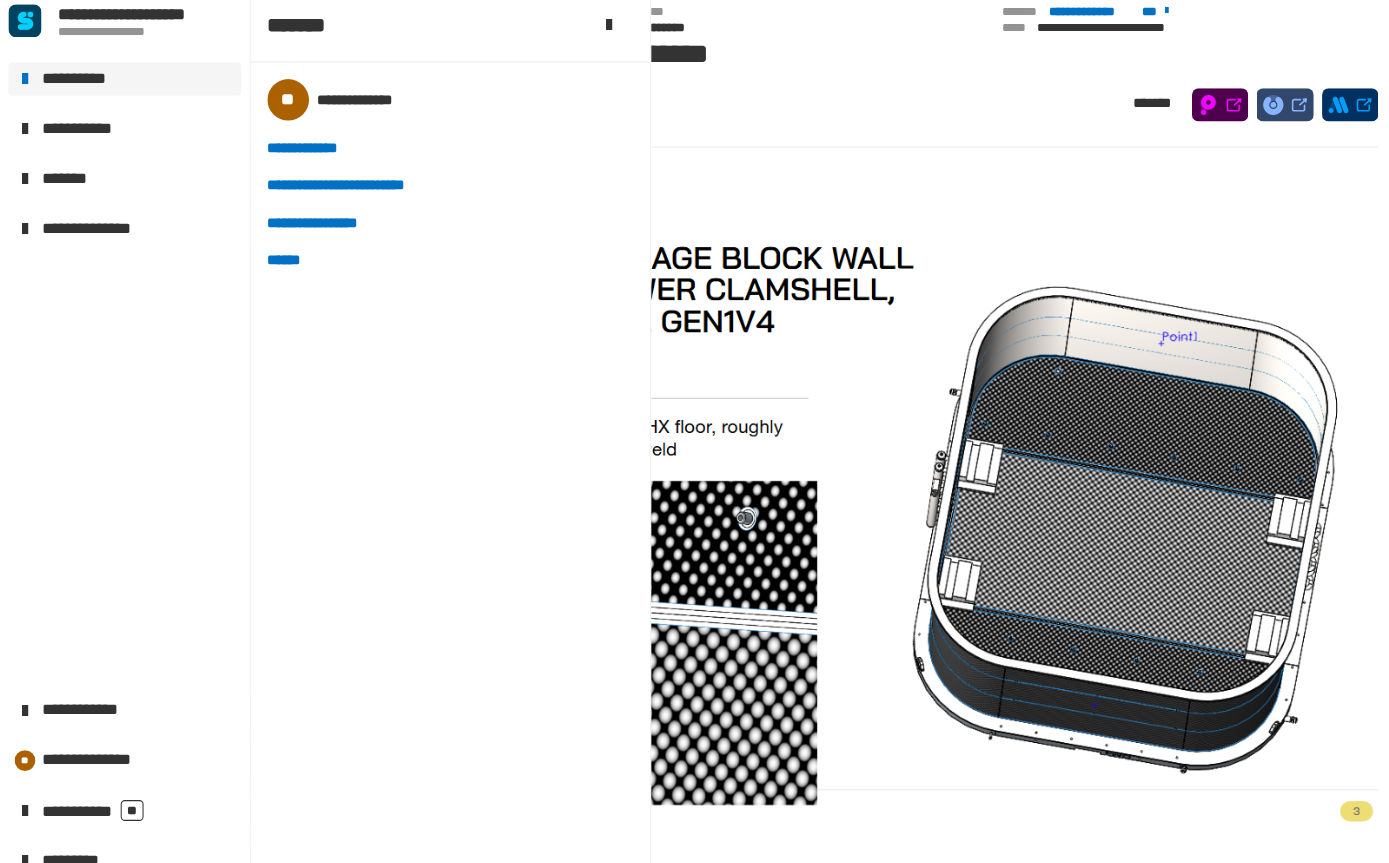 click on "******" at bounding box center (280, 262) 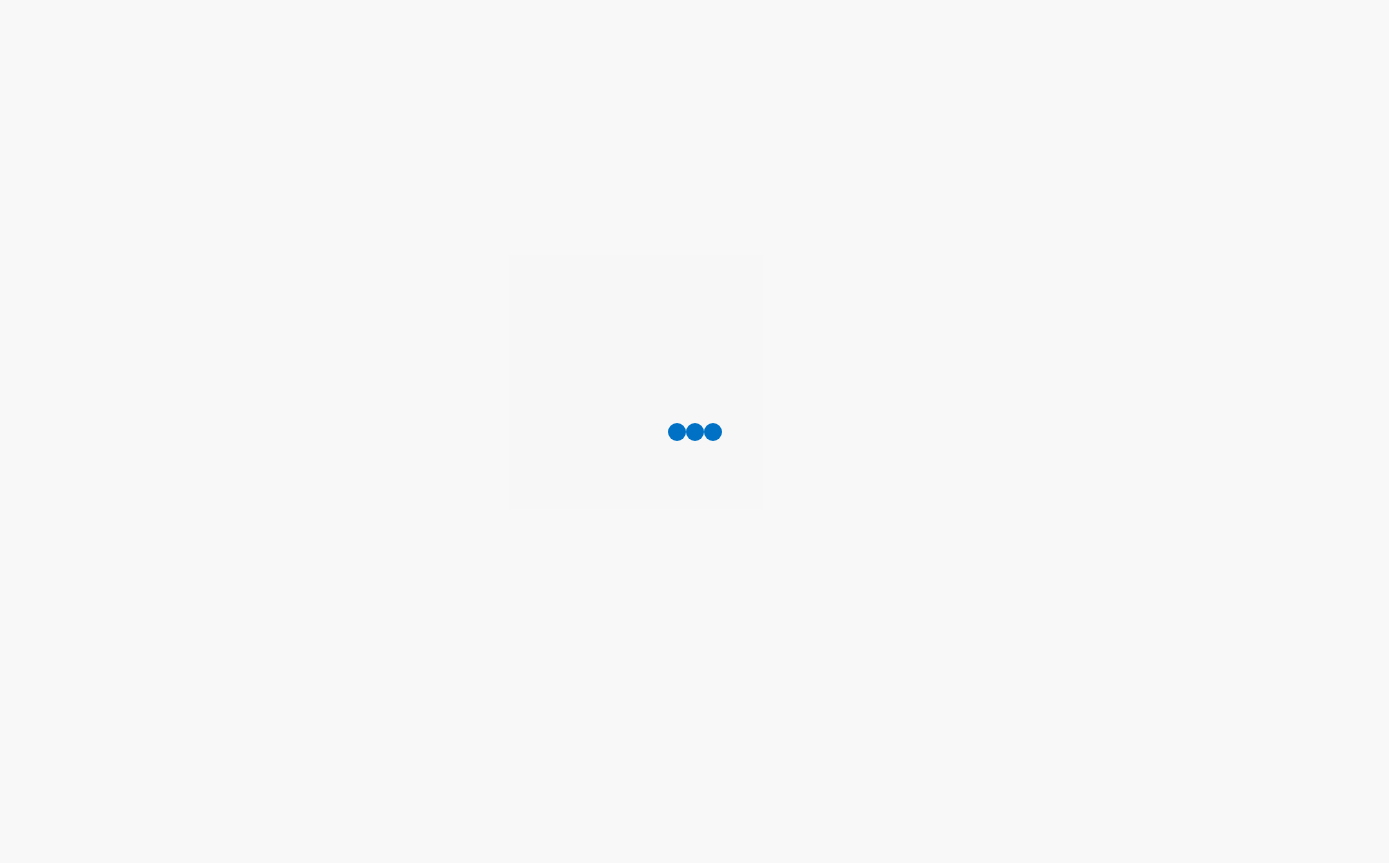 scroll, scrollTop: 0, scrollLeft: 0, axis: both 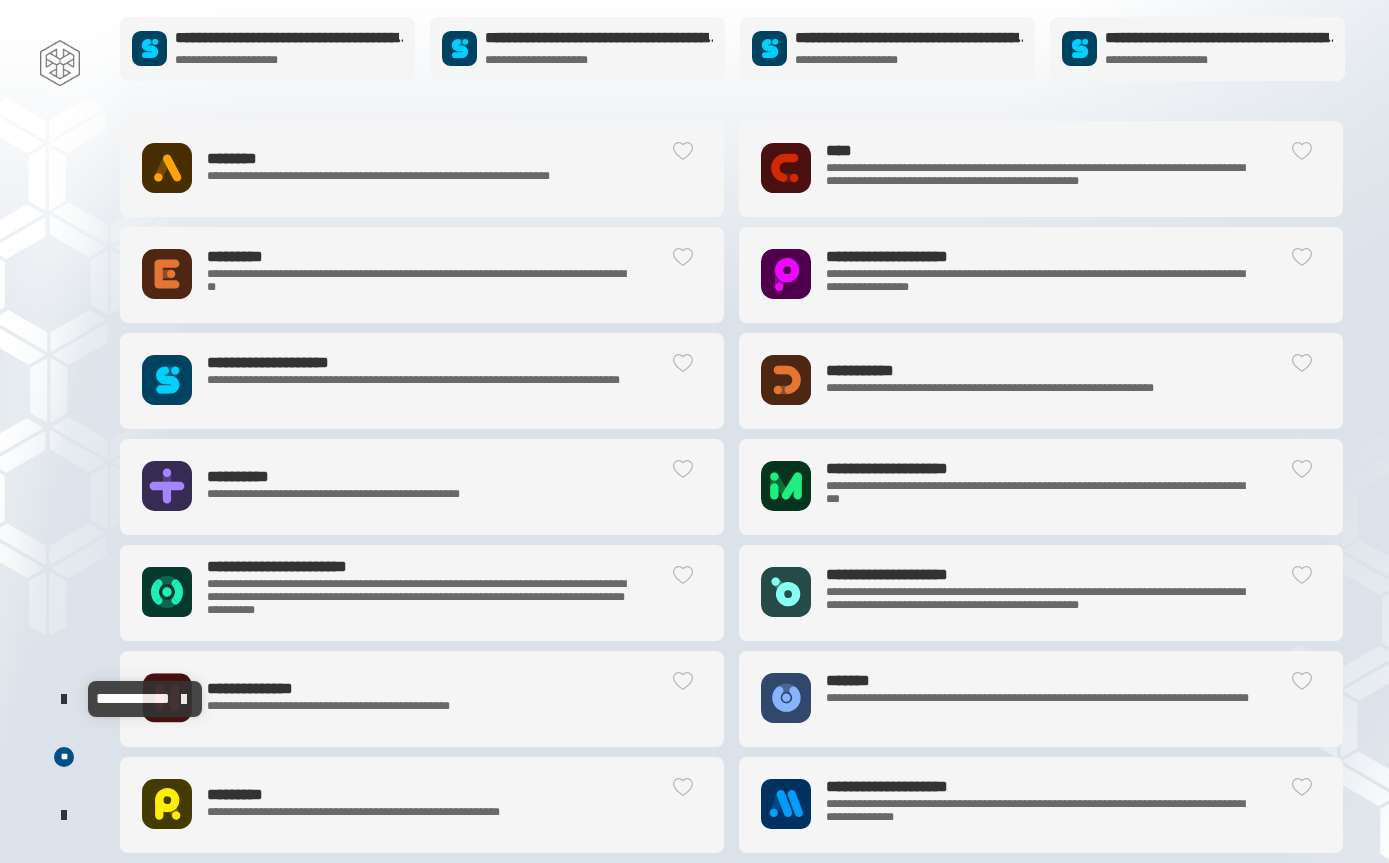 click 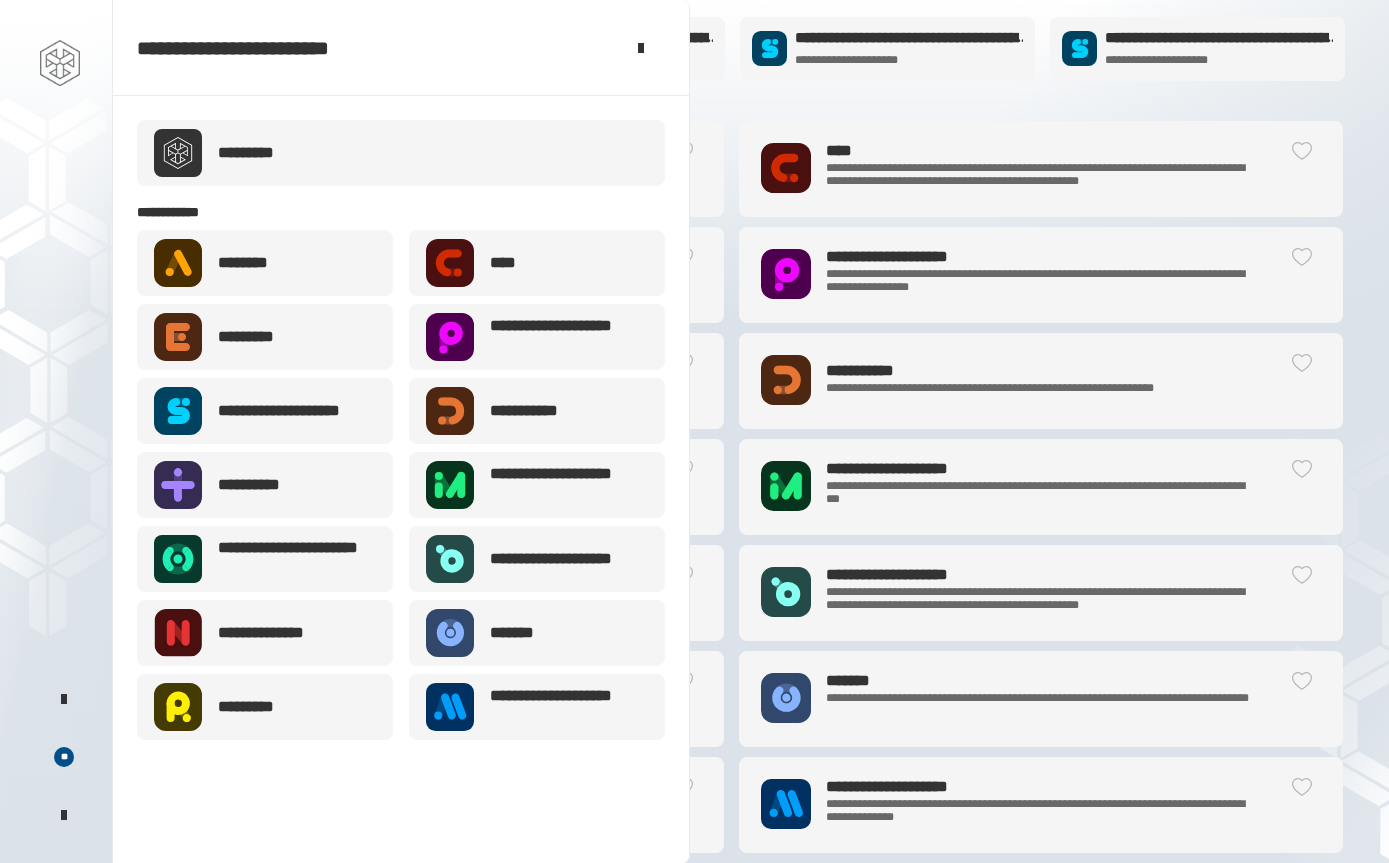 click at bounding box center (450, 707) 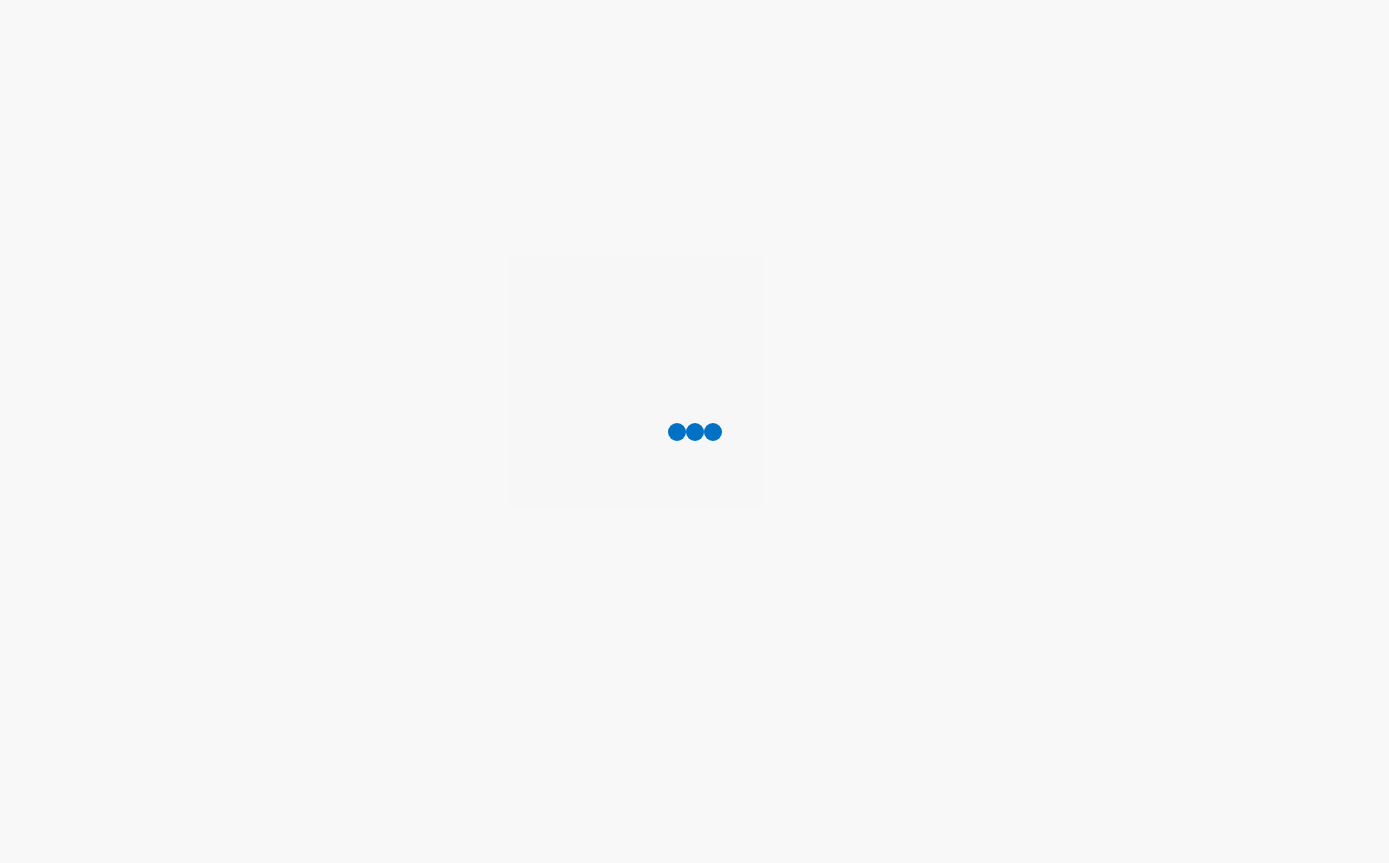 scroll, scrollTop: 0, scrollLeft: 0, axis: both 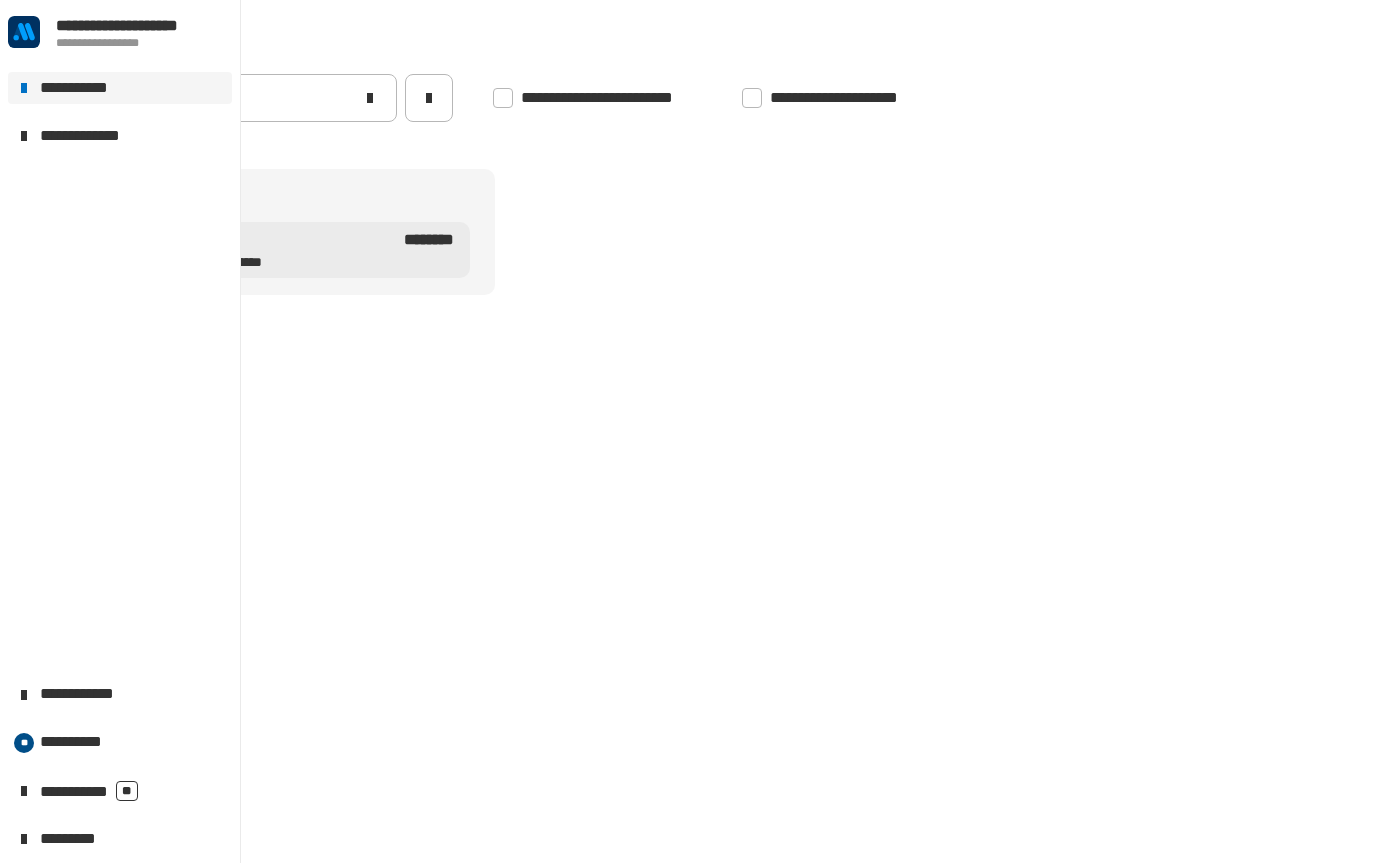 click 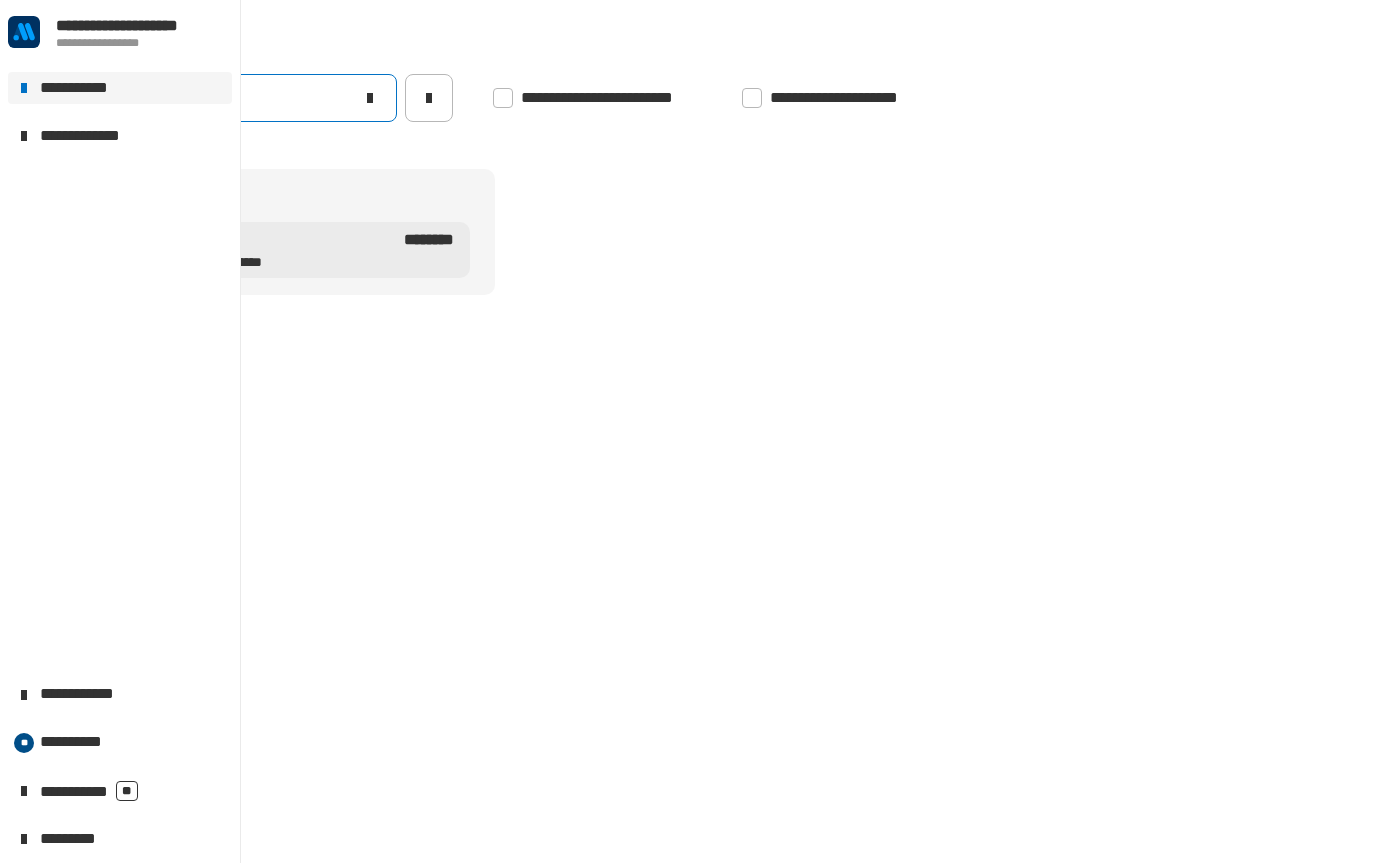 click on "****" 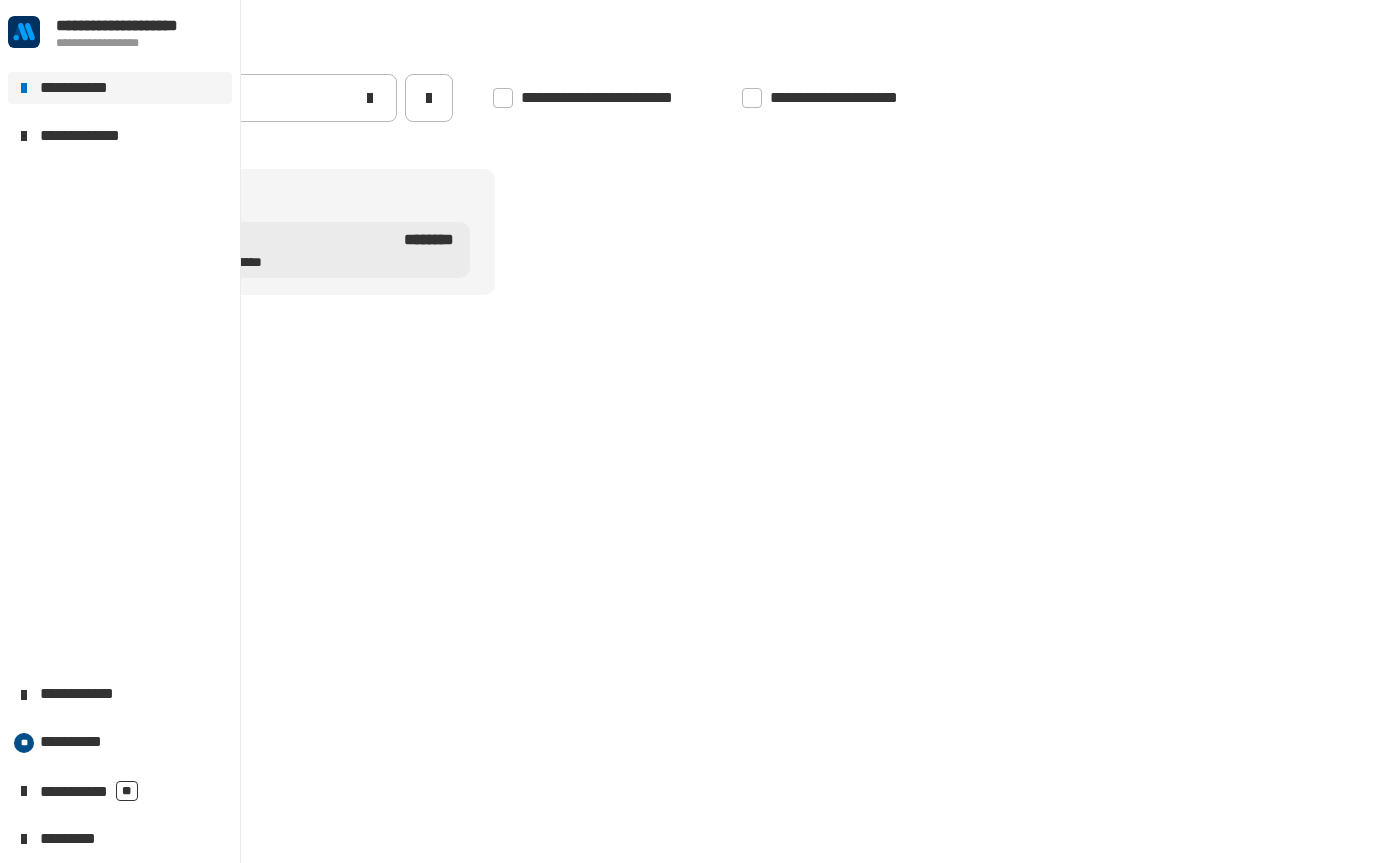 click on "**********" 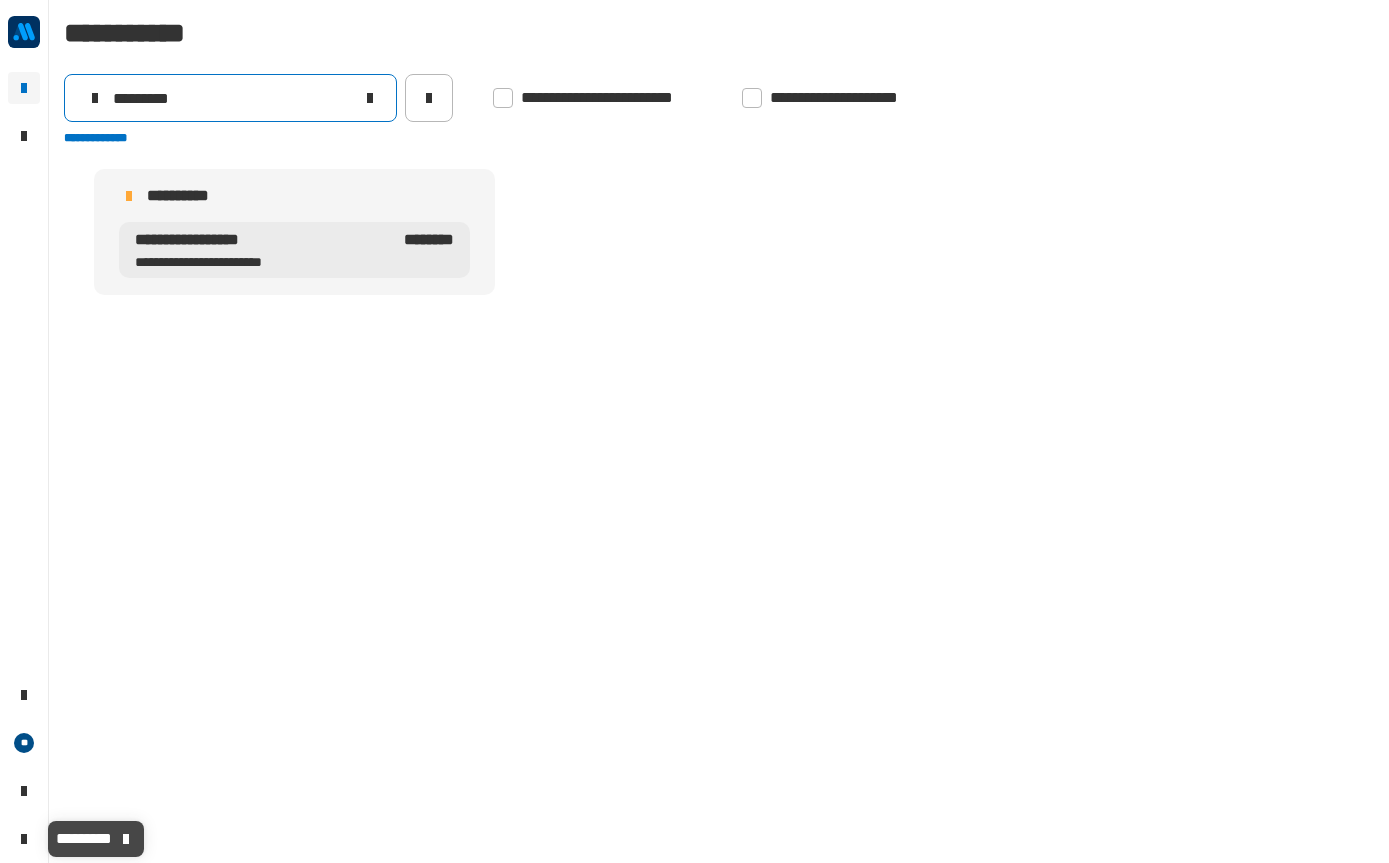 click on "****" 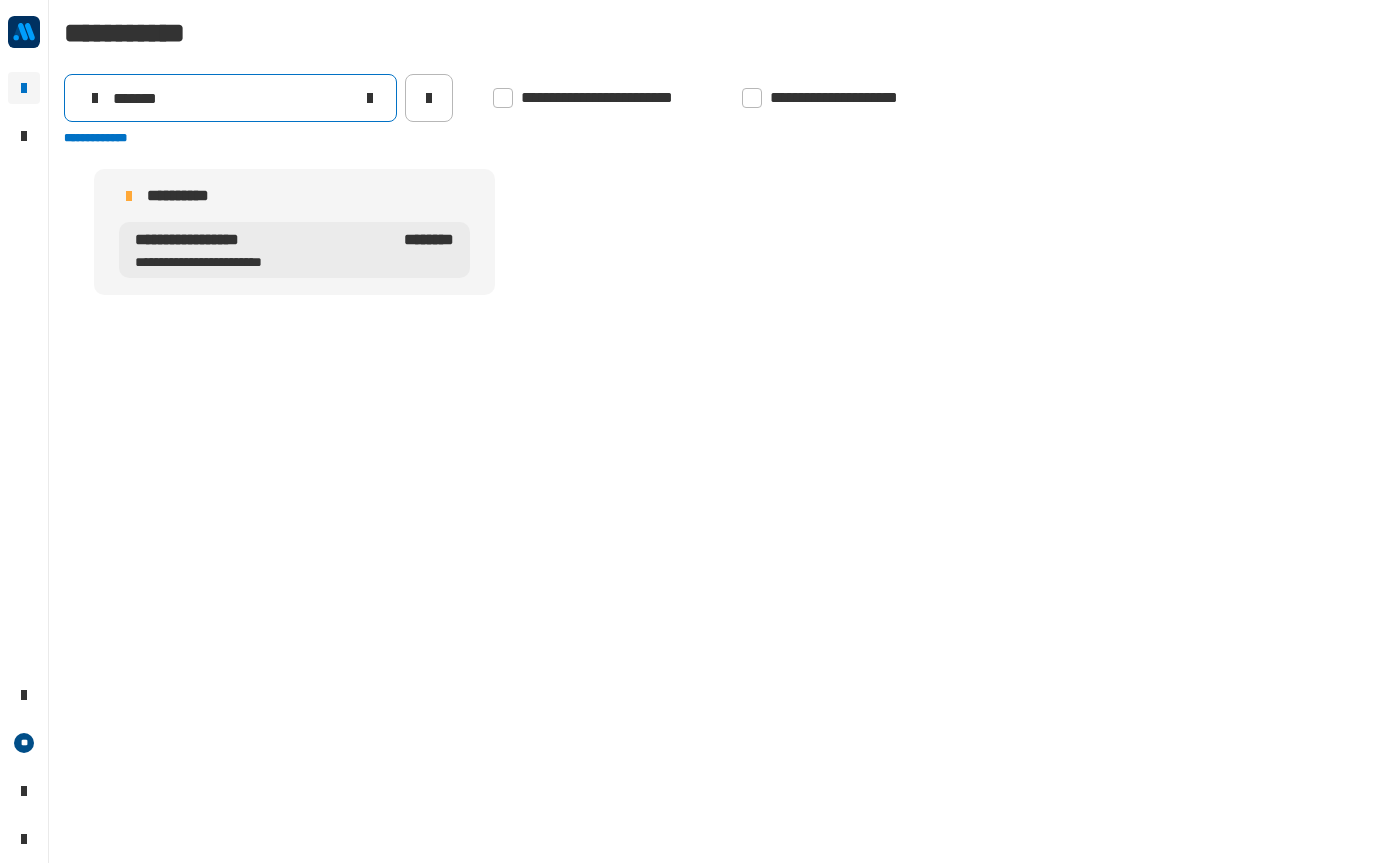 type on "*" 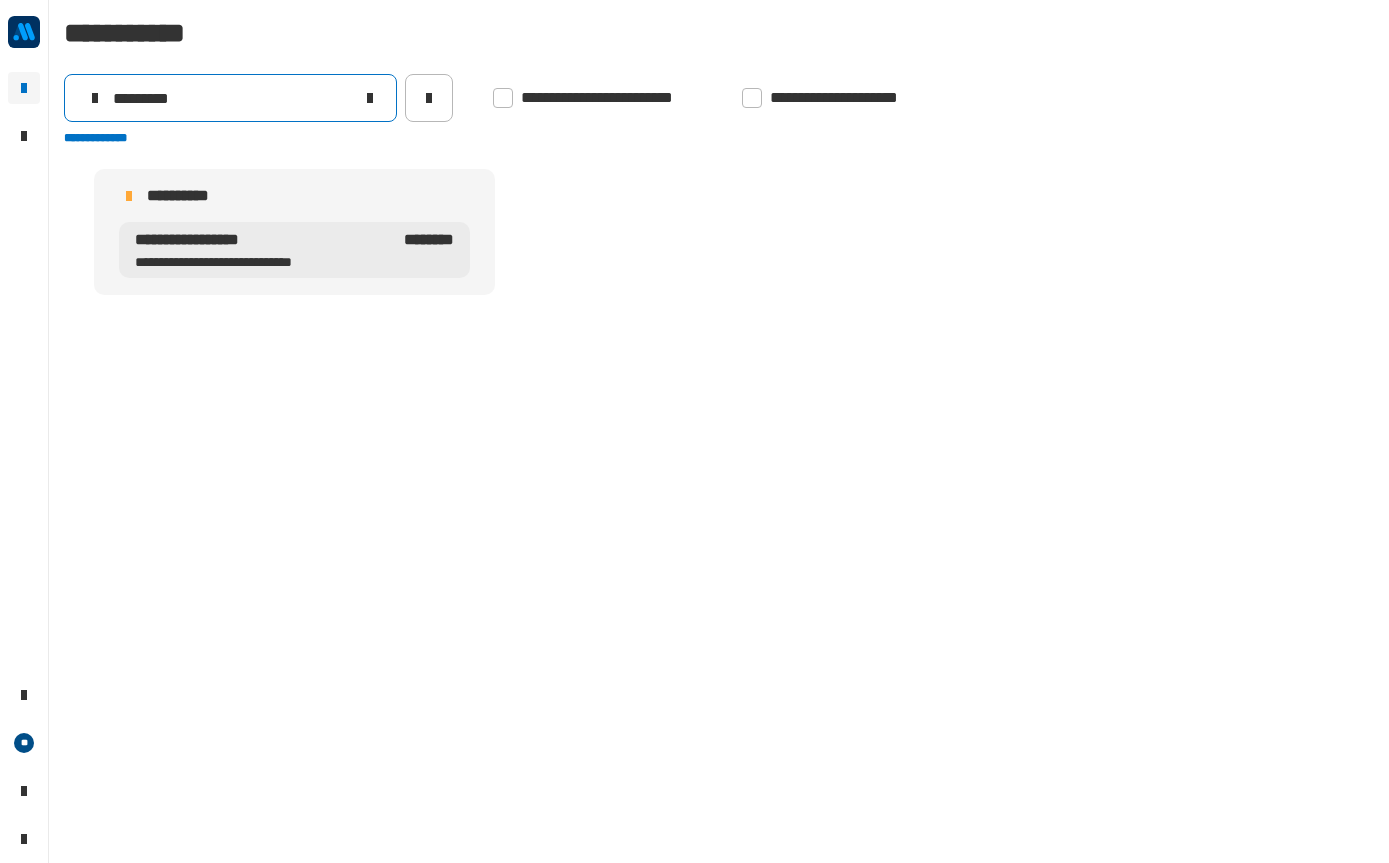 type on "****" 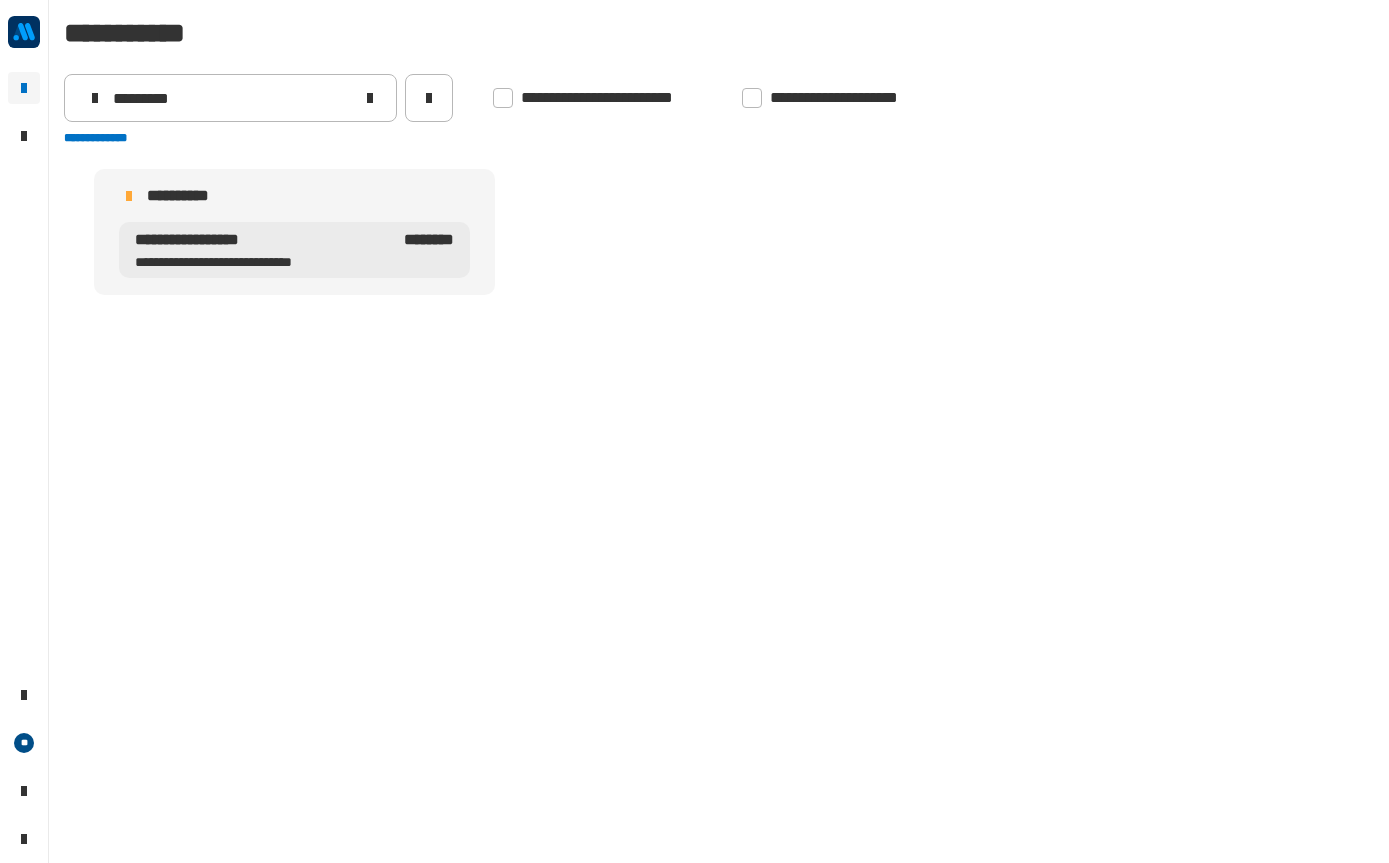 click on "**********" at bounding box center (294, 232) 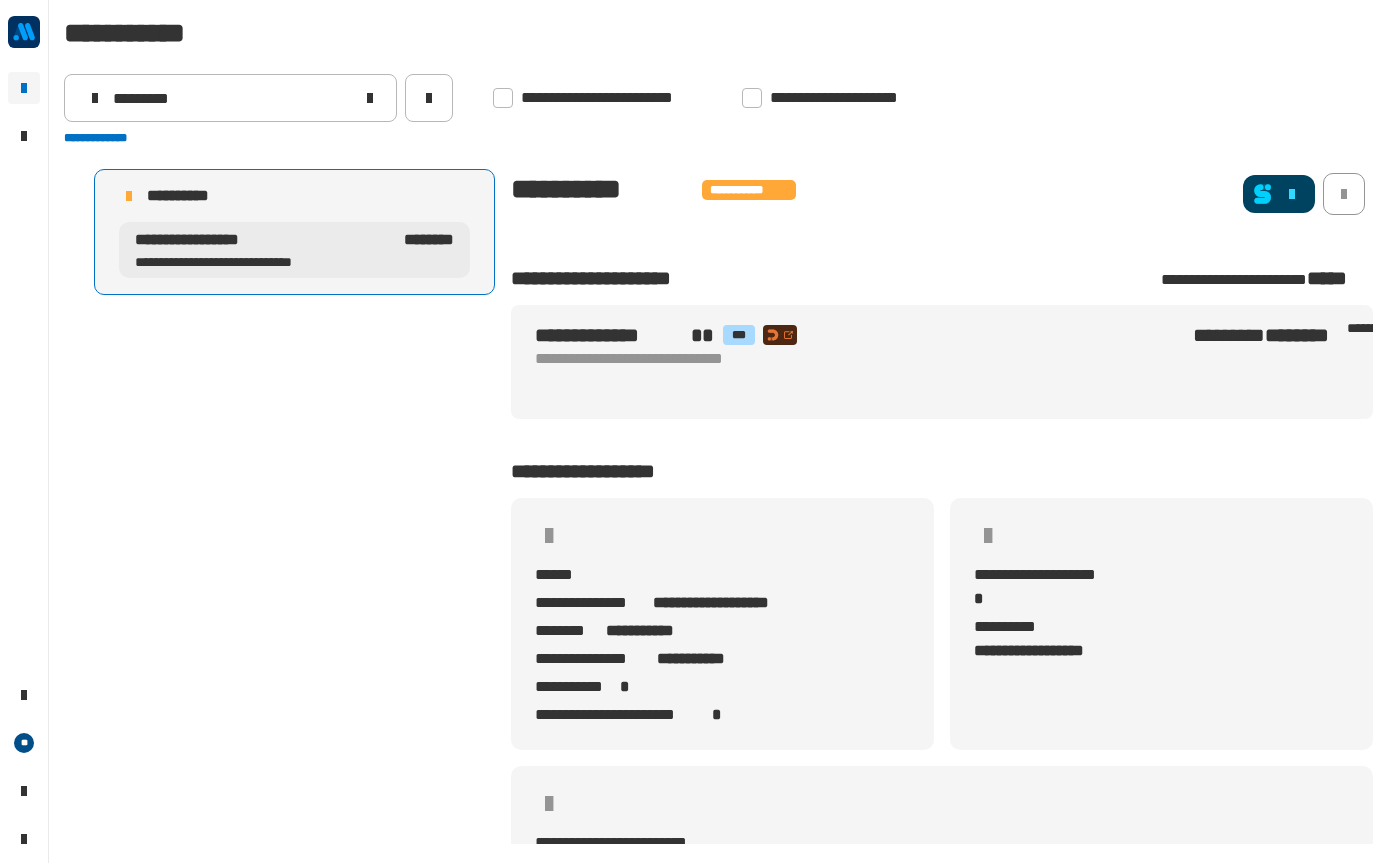 scroll, scrollTop: 0, scrollLeft: 0, axis: both 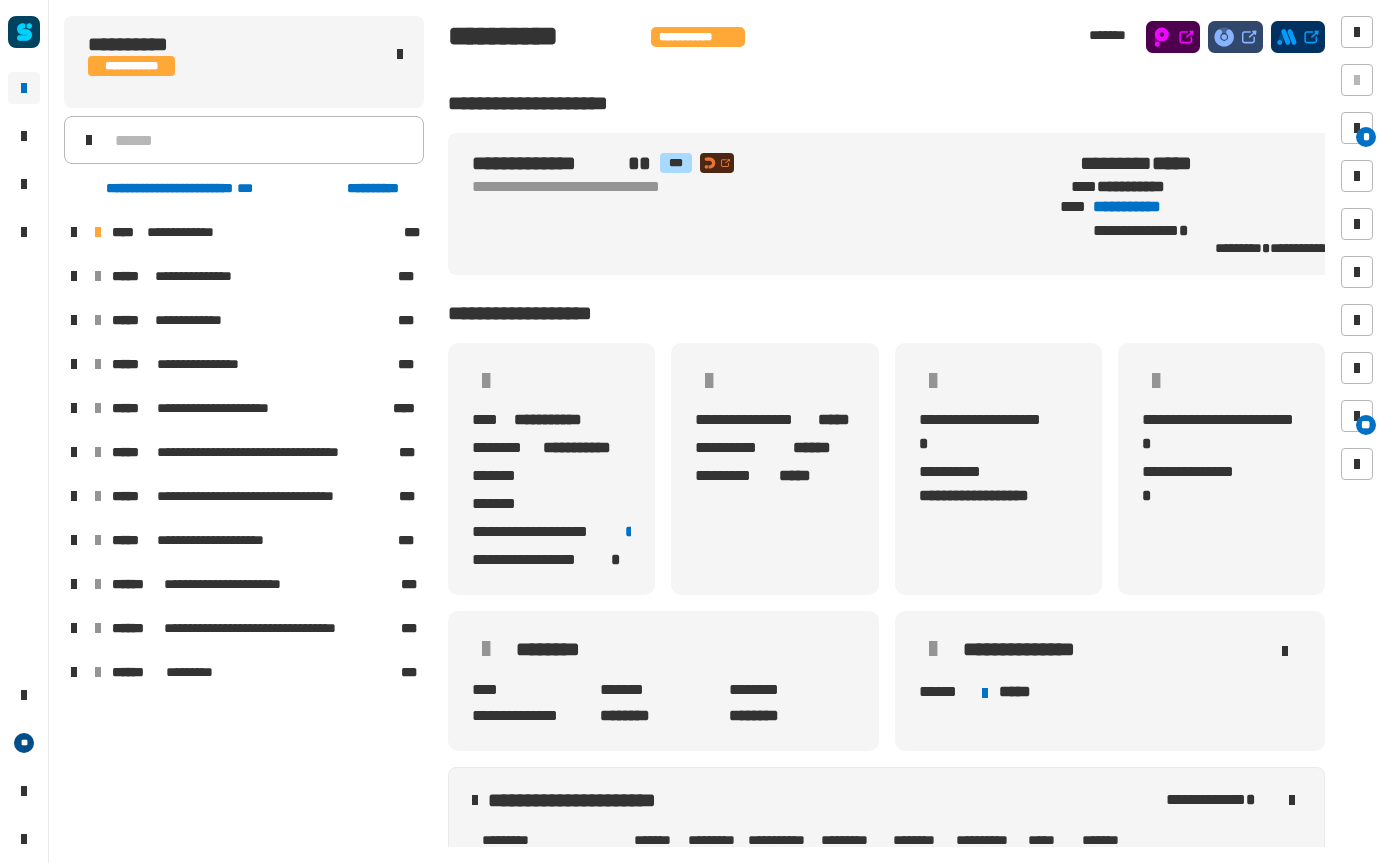 click on "**********" at bounding box center (191, 232) 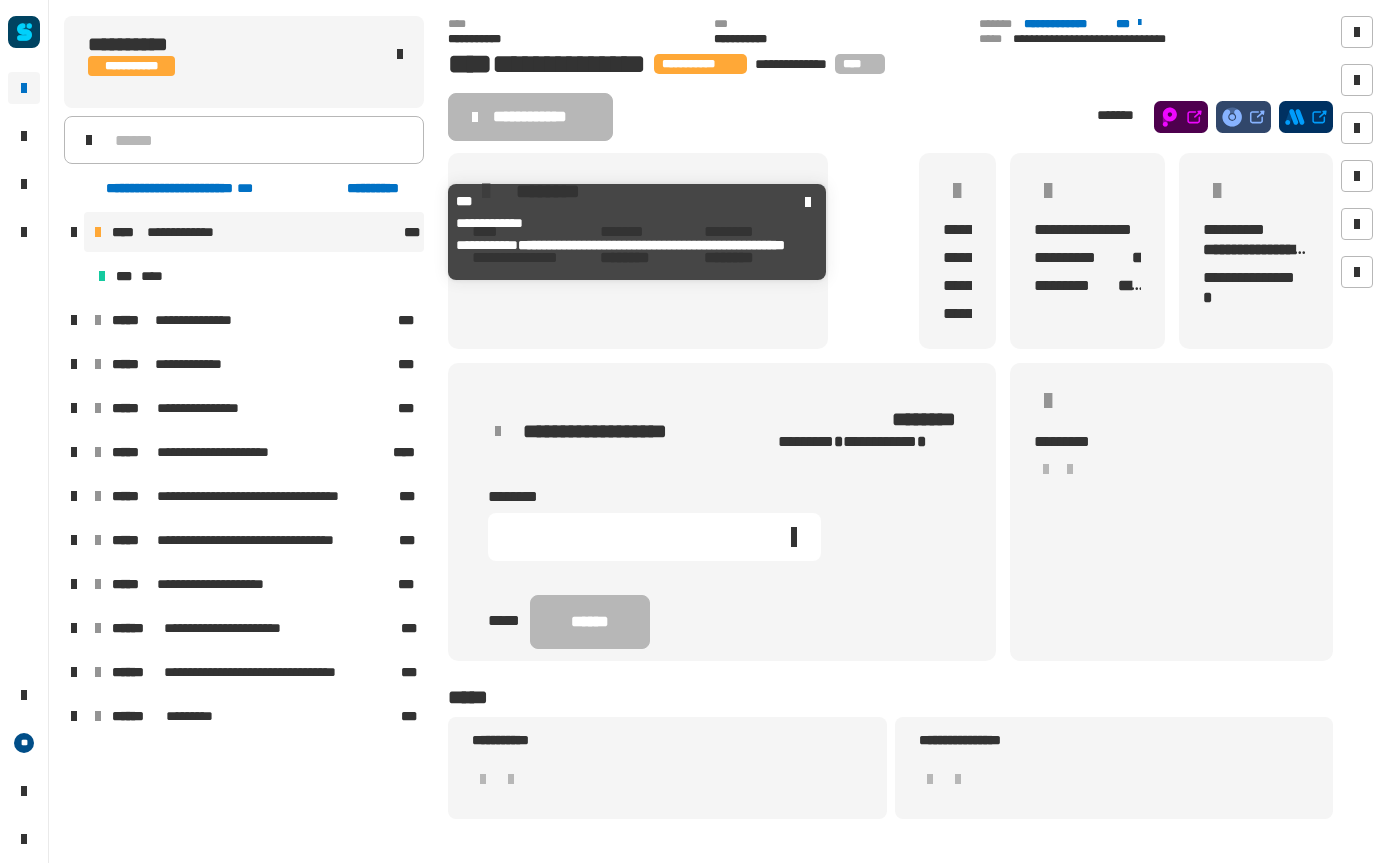 scroll, scrollTop: 0, scrollLeft: 0, axis: both 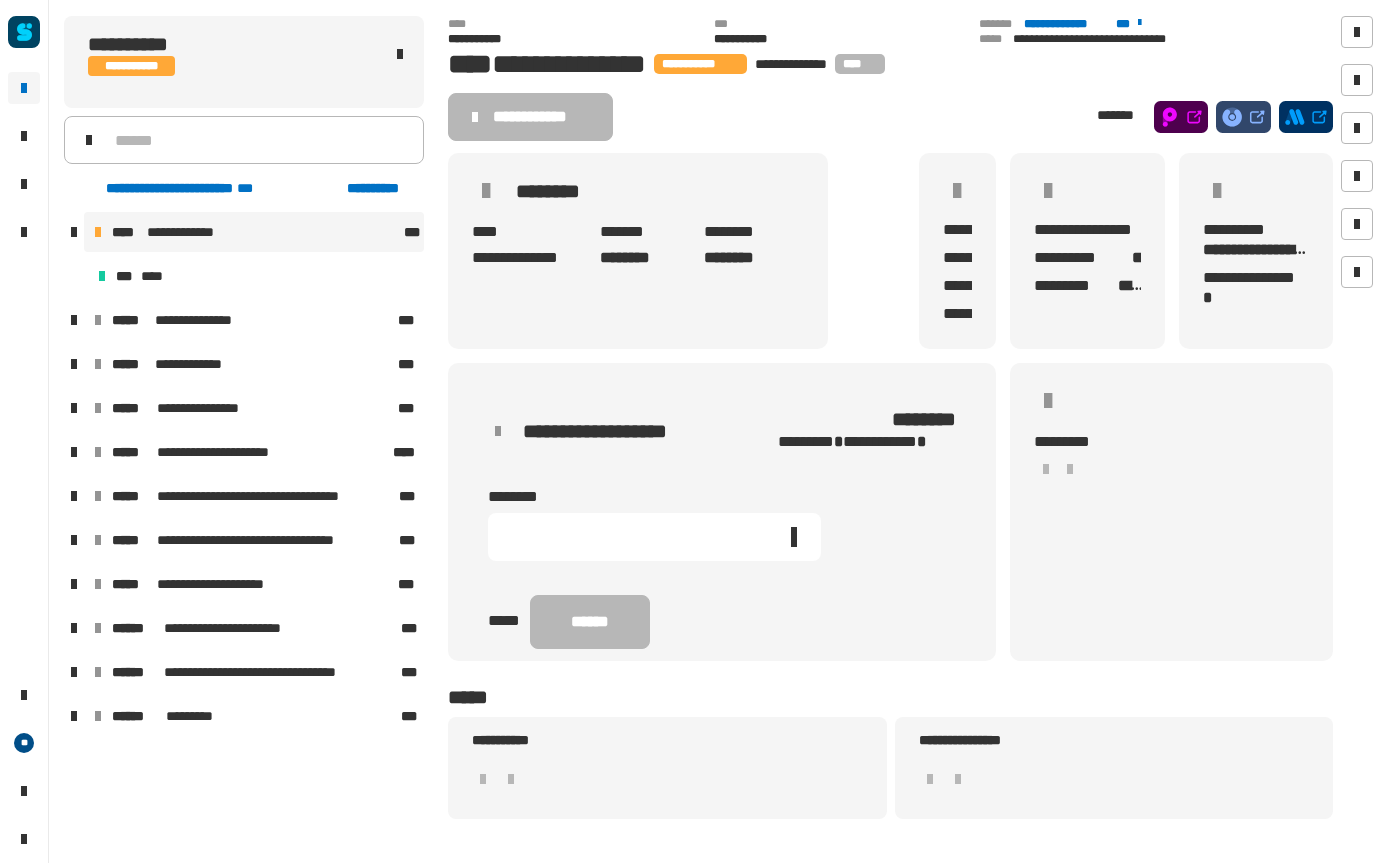 click on "****" at bounding box center [156, 276] 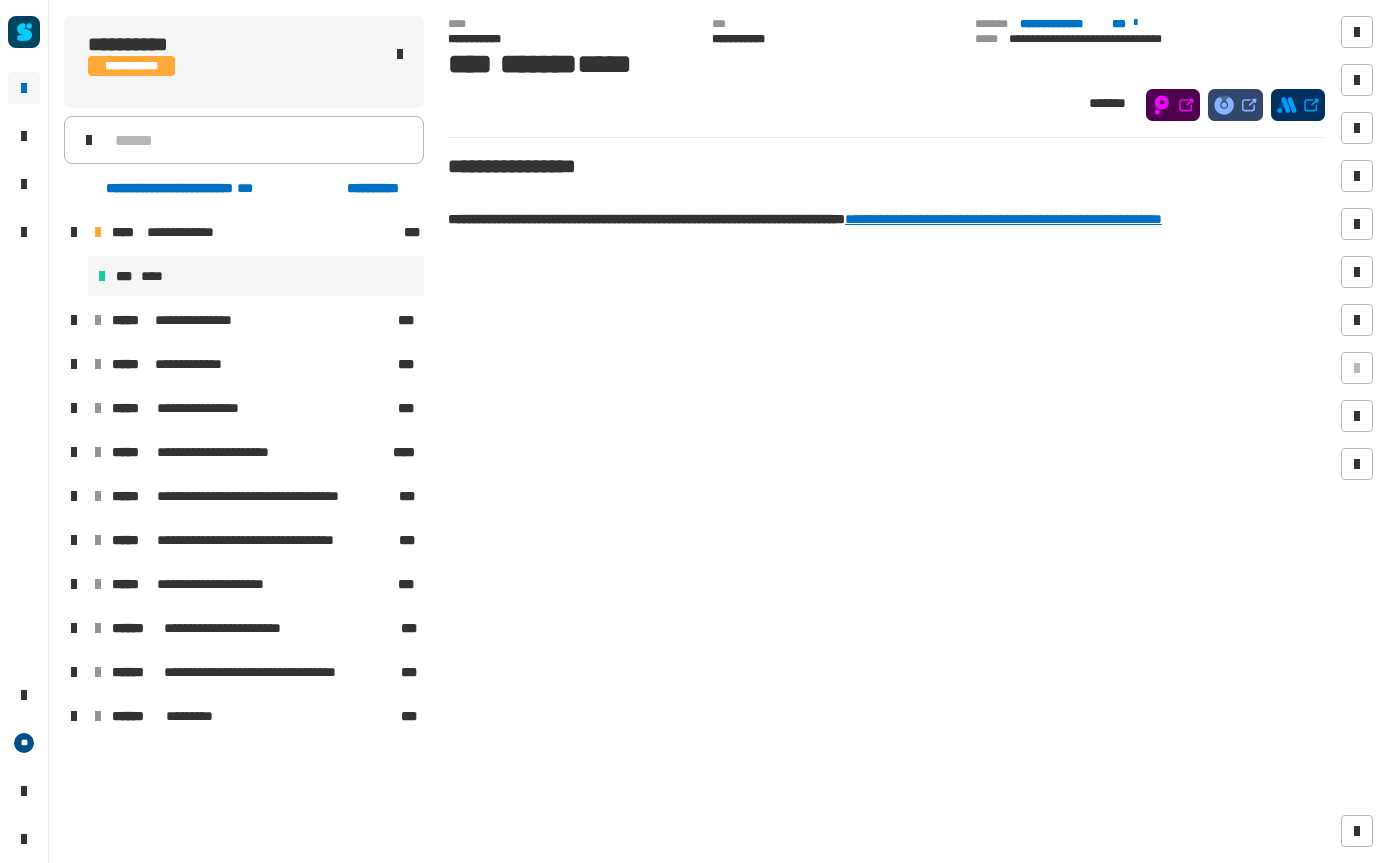 click on "**********" at bounding box center (197, 320) 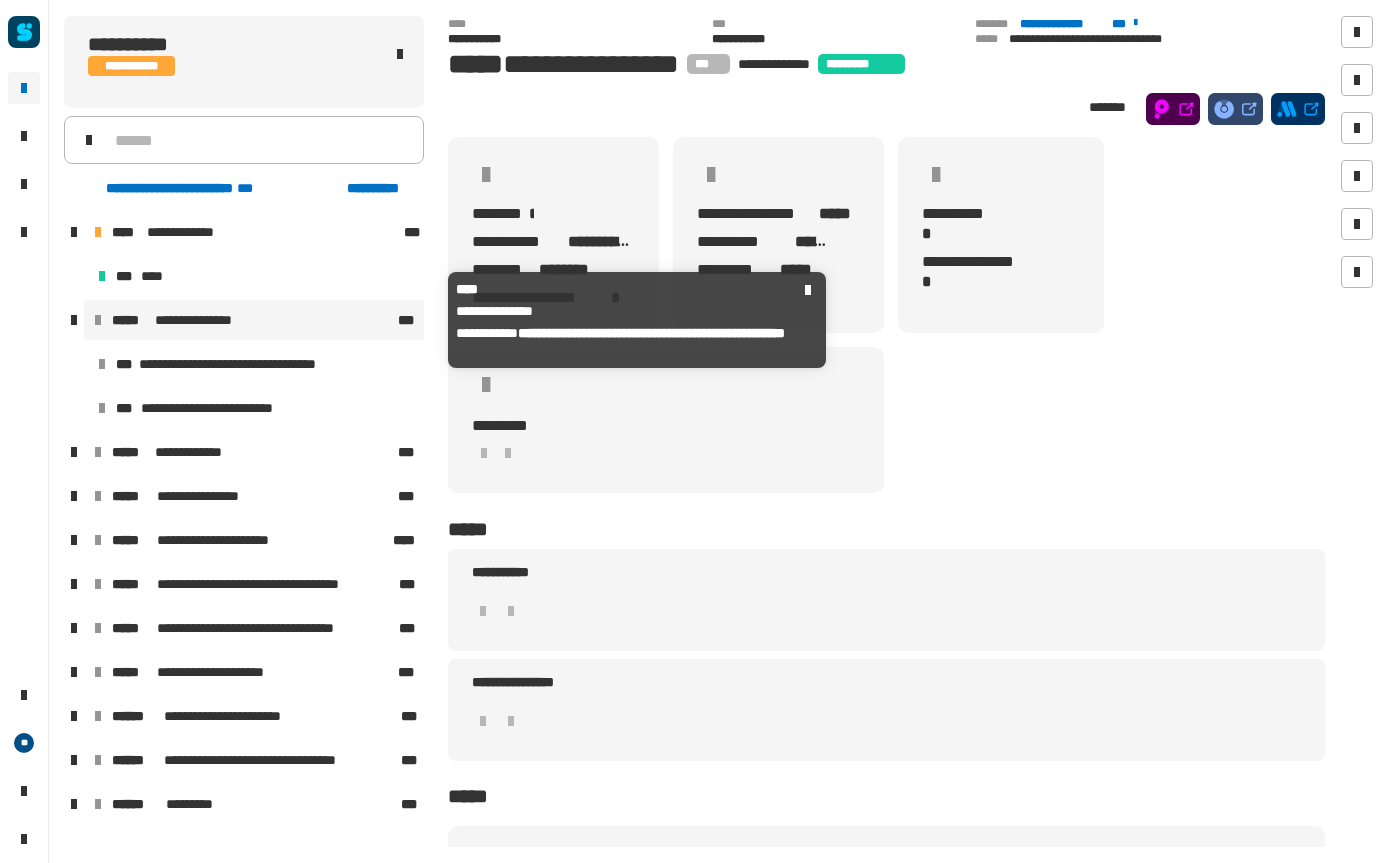 click on "**********" at bounding box center [886, 853] 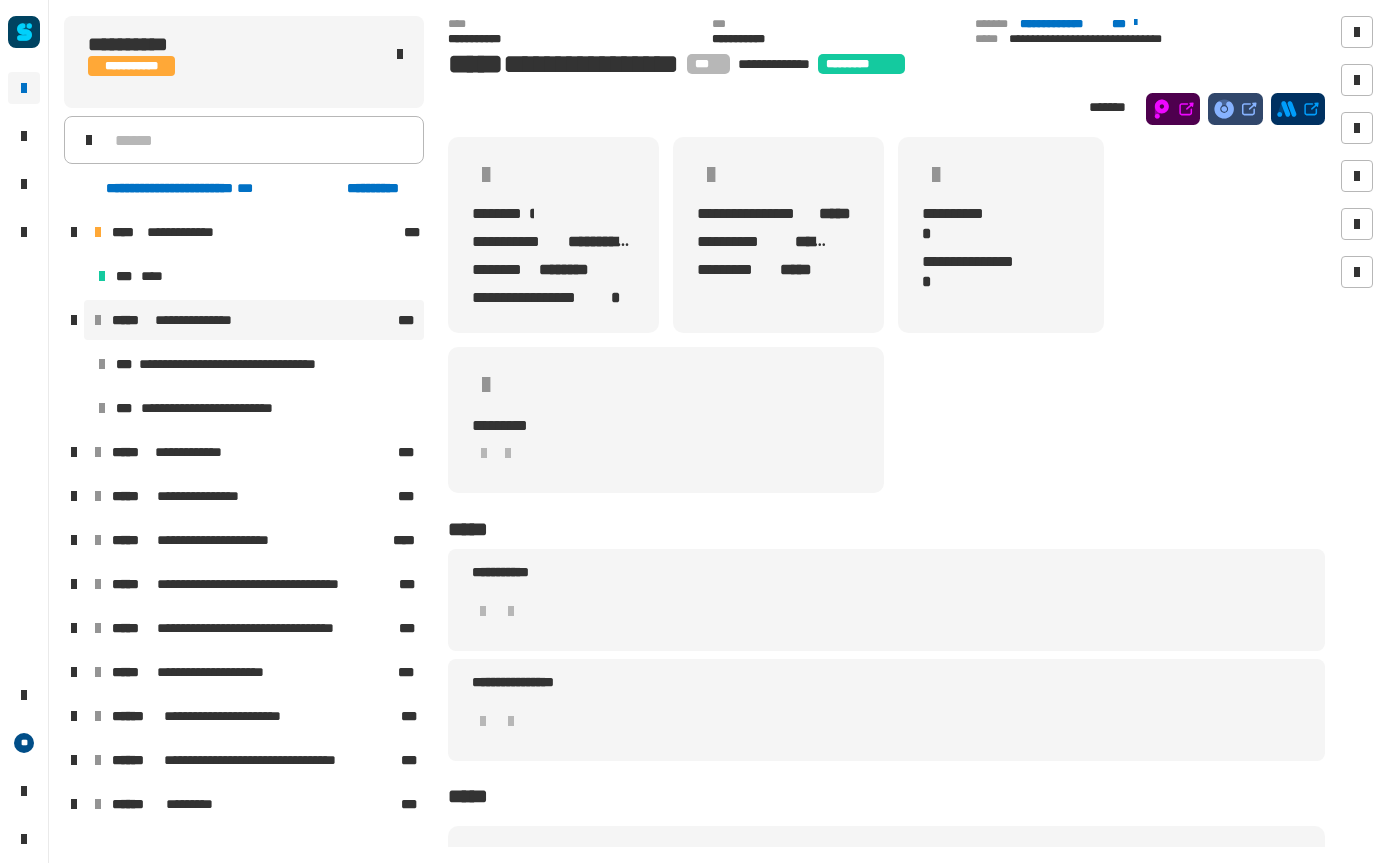 click on "**********" at bounding box center (886, 853) 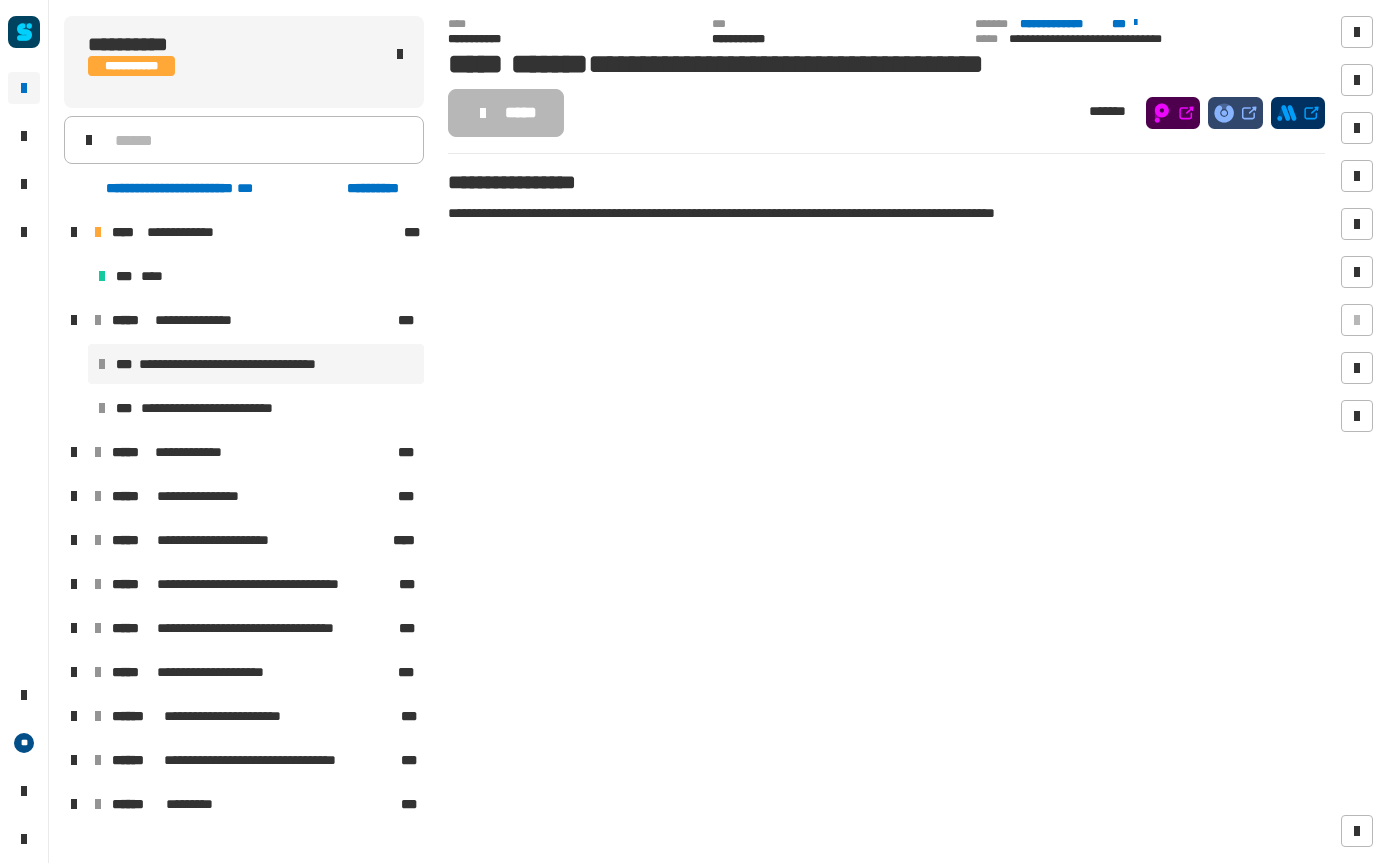 click on "**********" at bounding box center (220, 408) 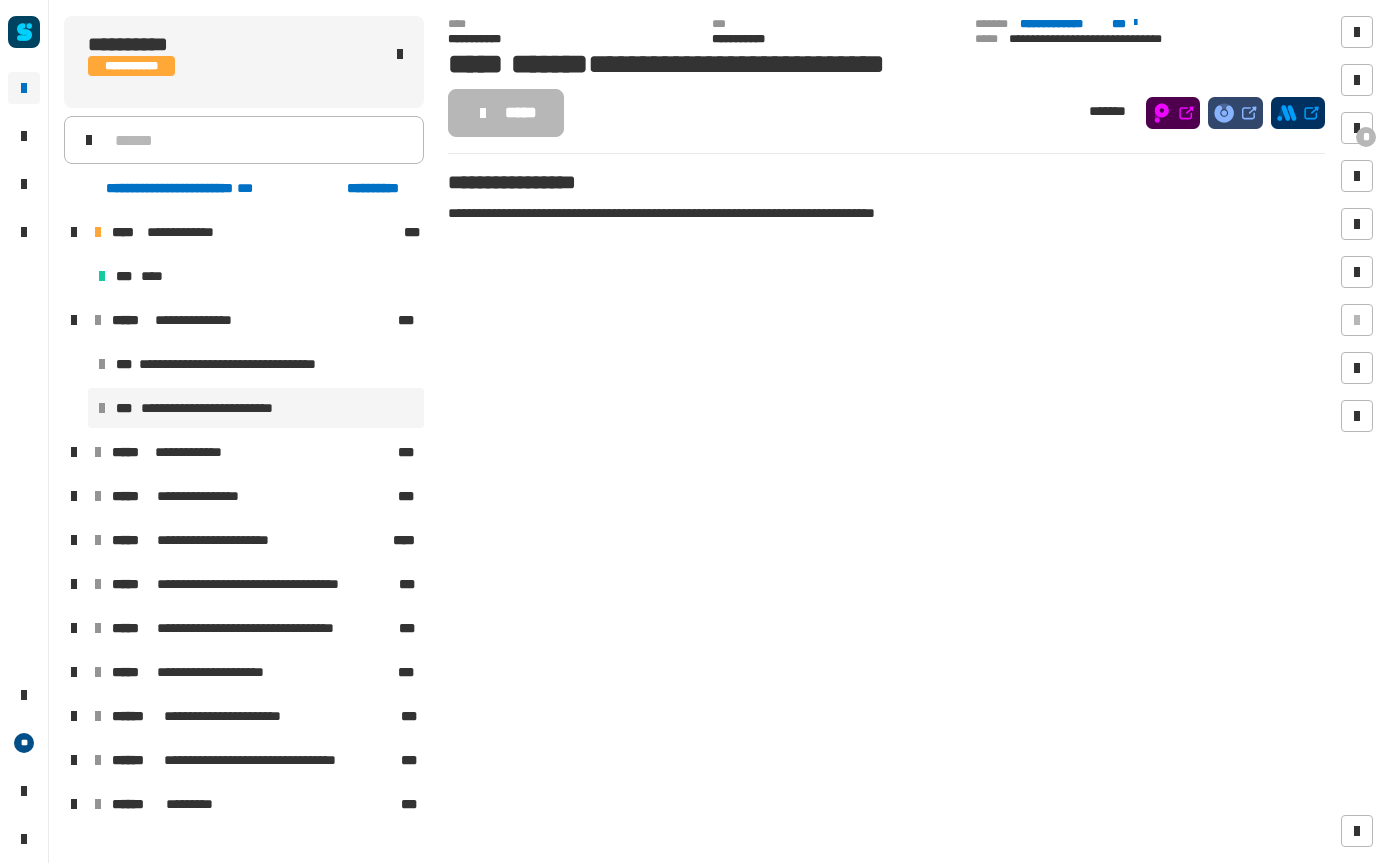 click on "****" at bounding box center [156, 276] 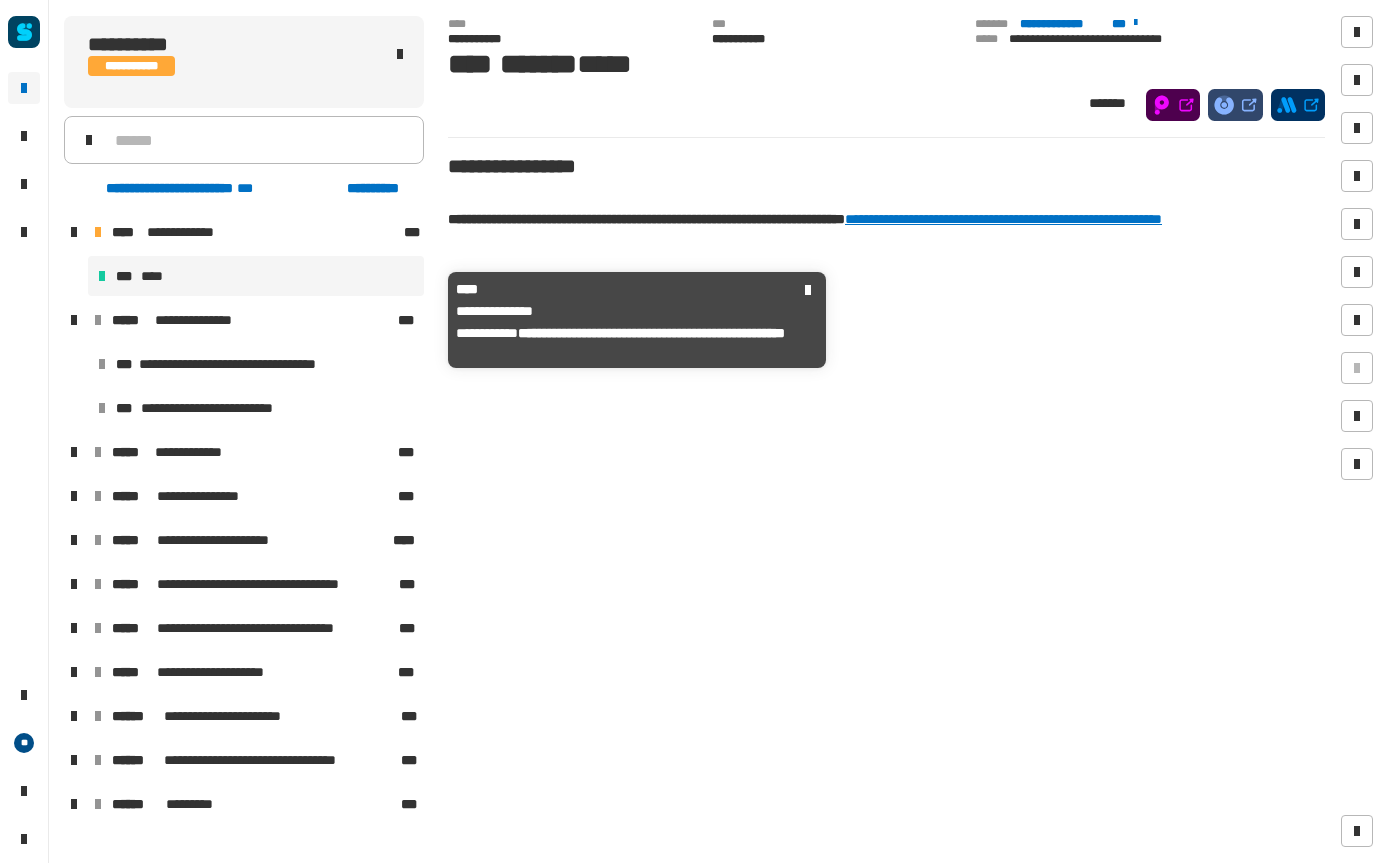 click on "**********" at bounding box center (197, 320) 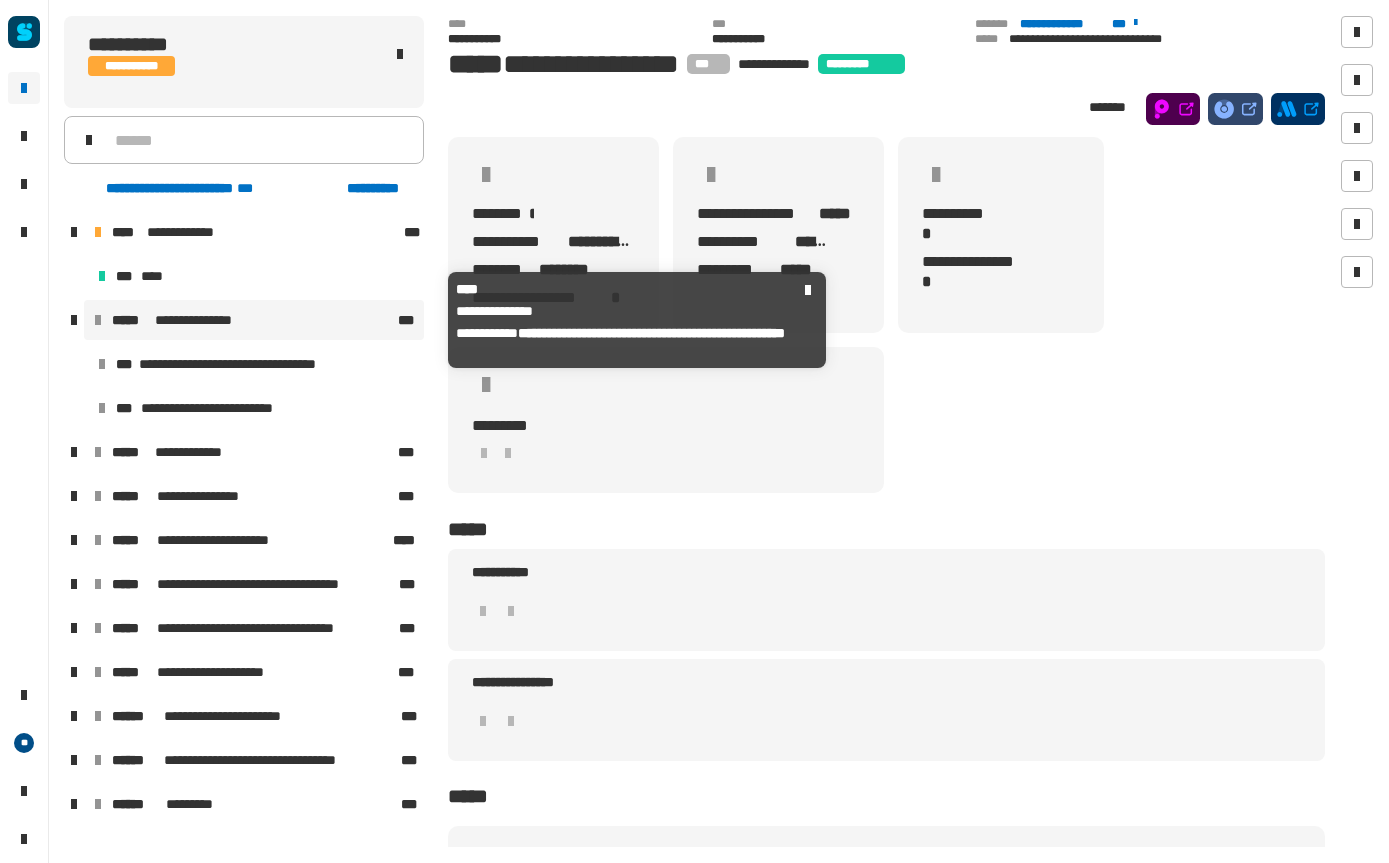 click at bounding box center [1357, 80] 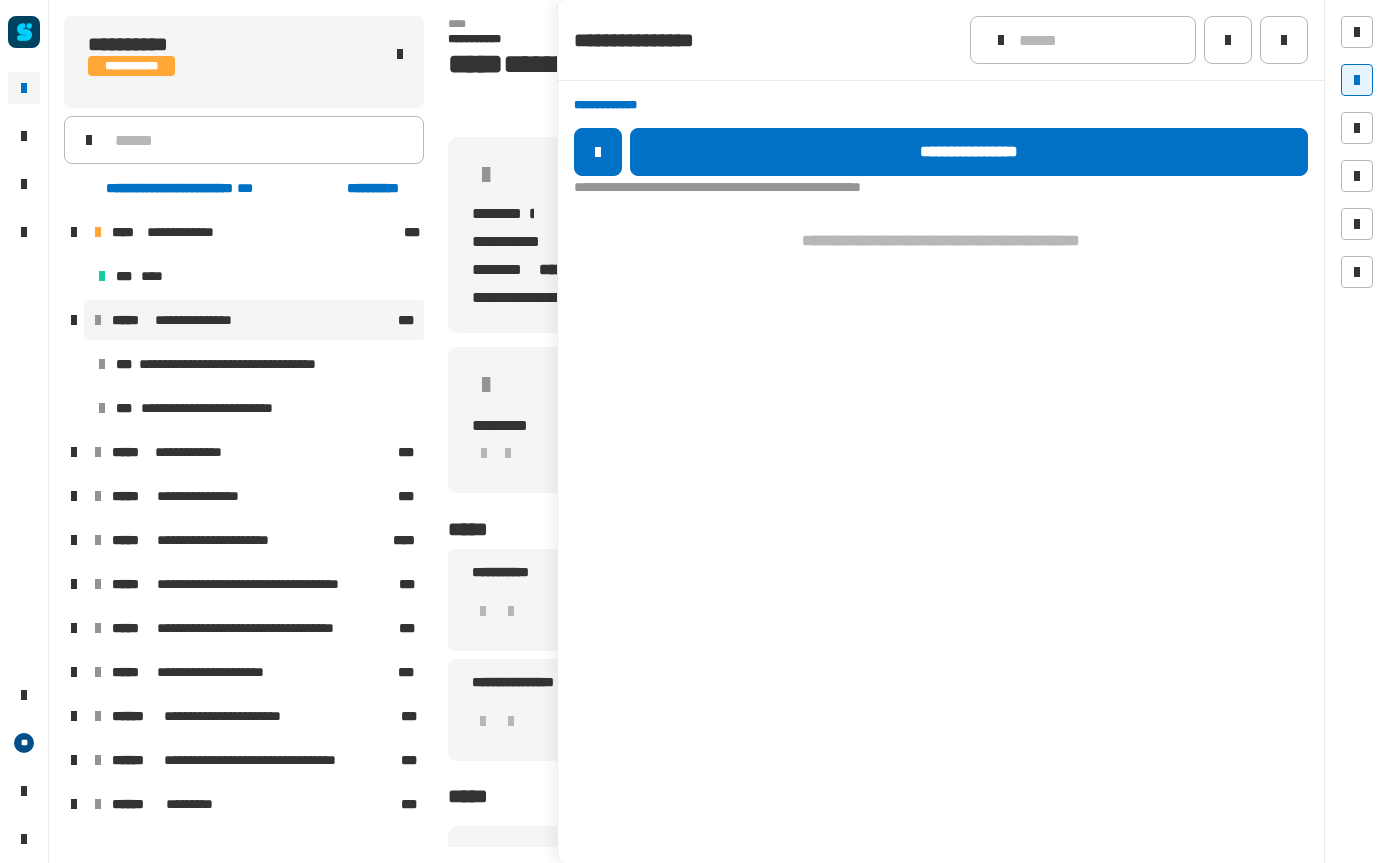 click 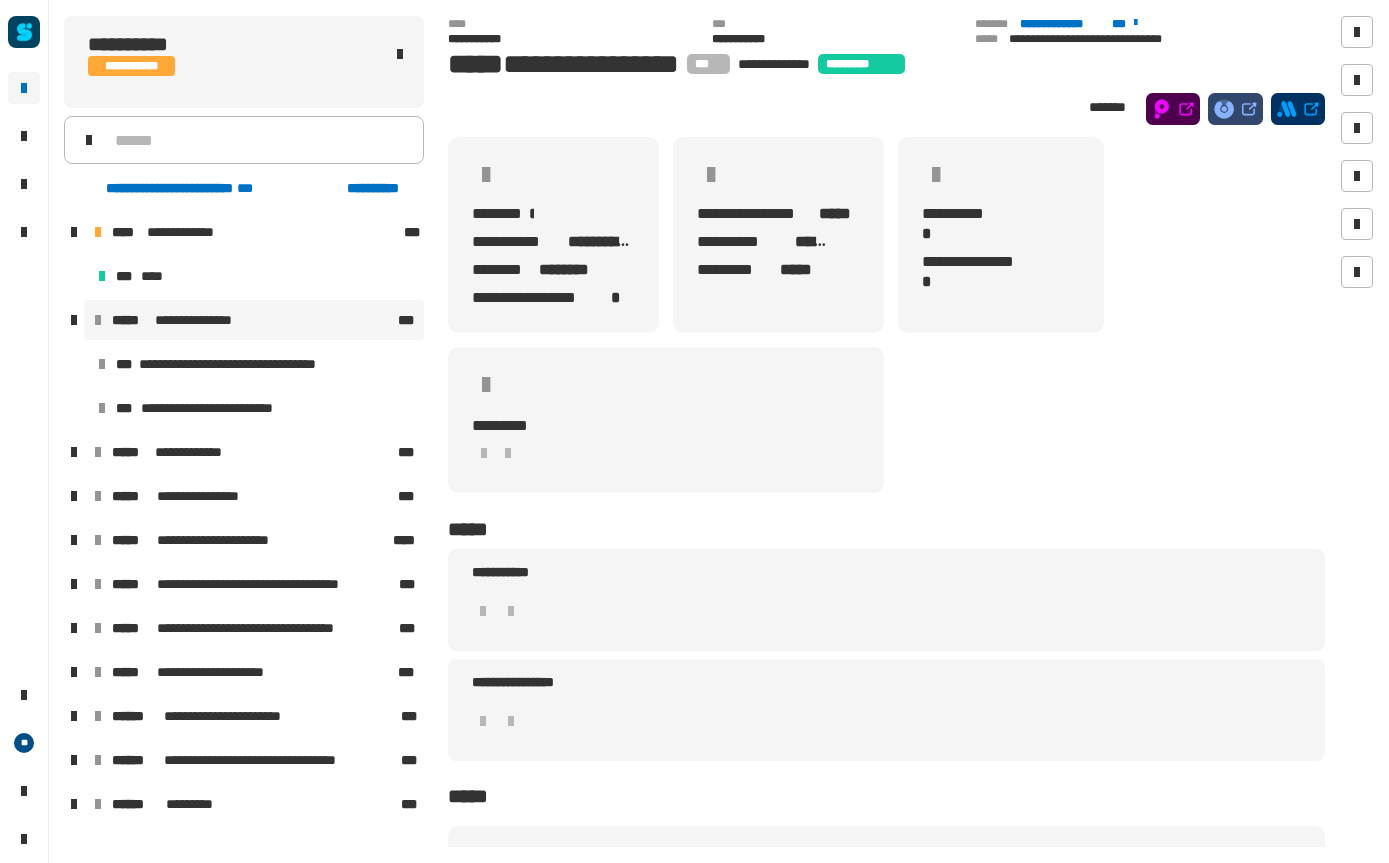 click at bounding box center (1357, 176) 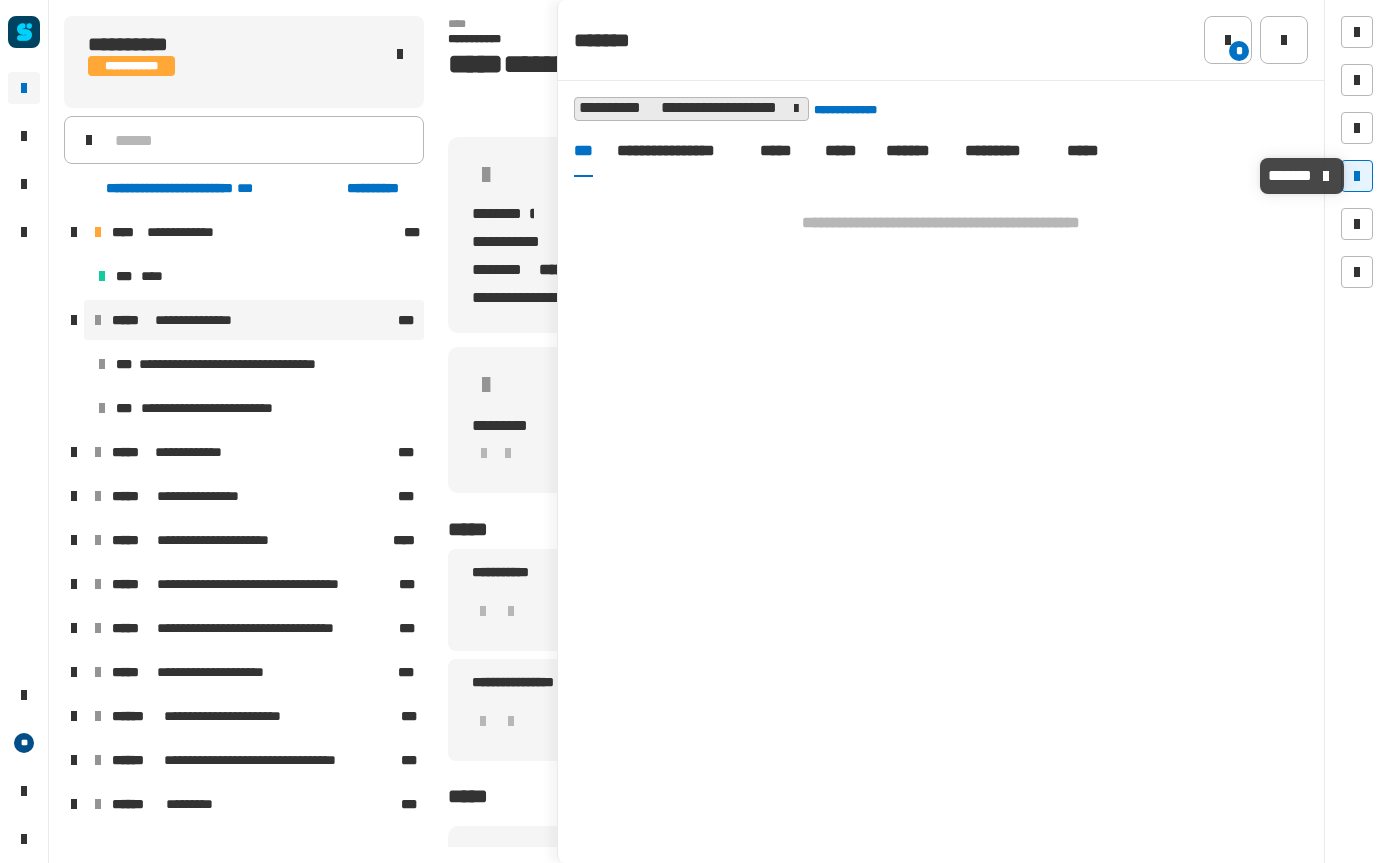 click 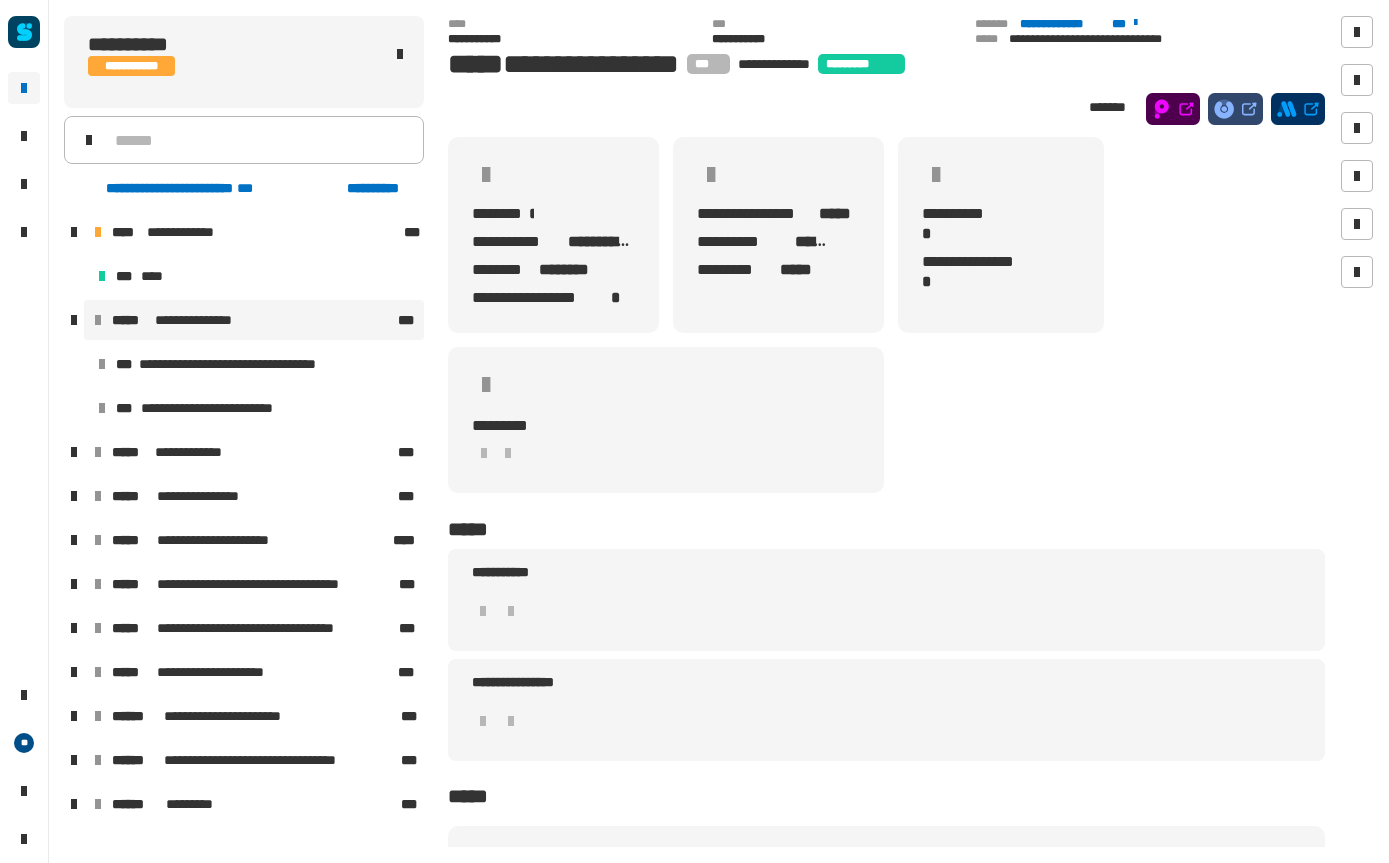 click on "****" at bounding box center (156, 276) 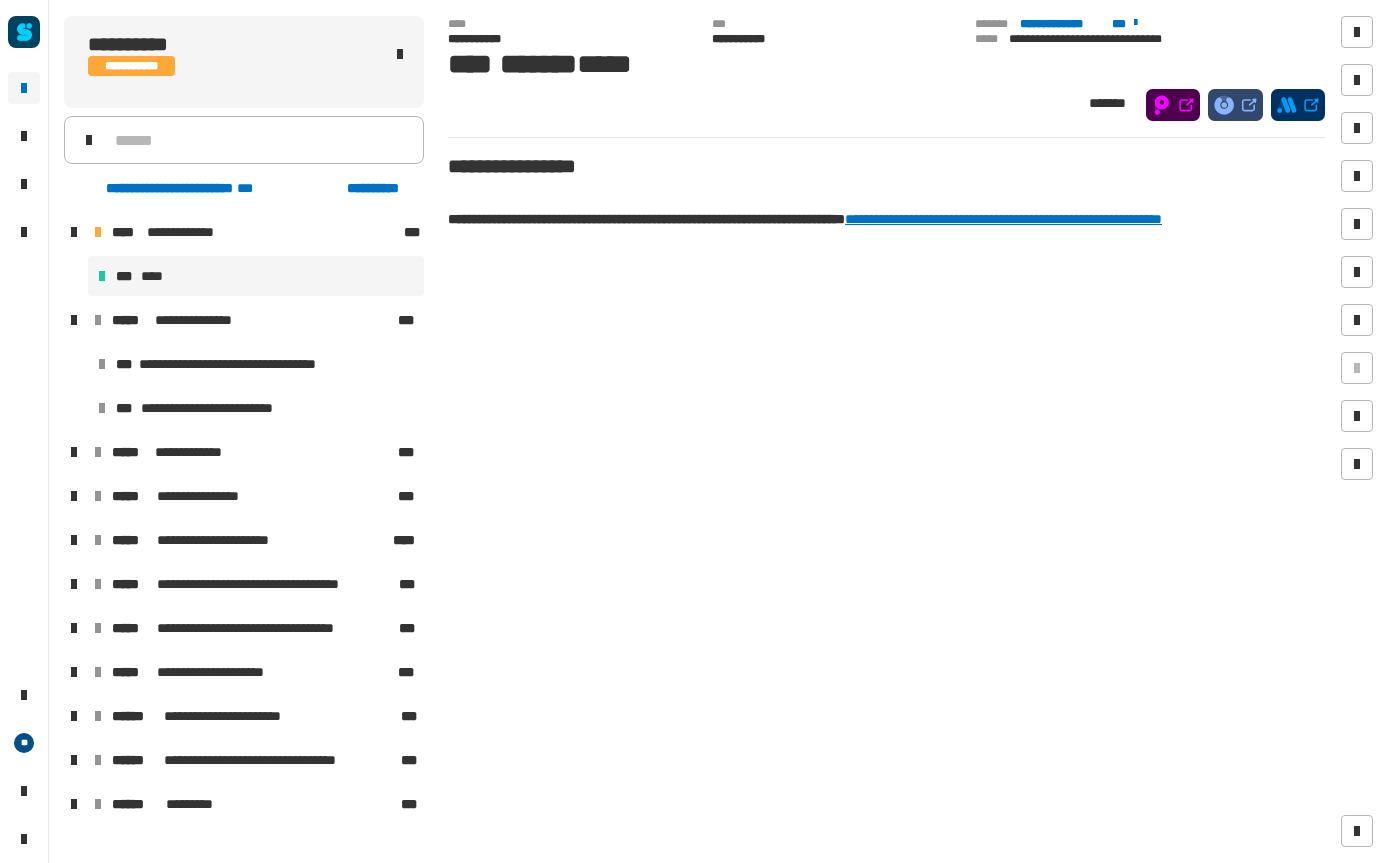 click on "**********" at bounding box center [254, 320] 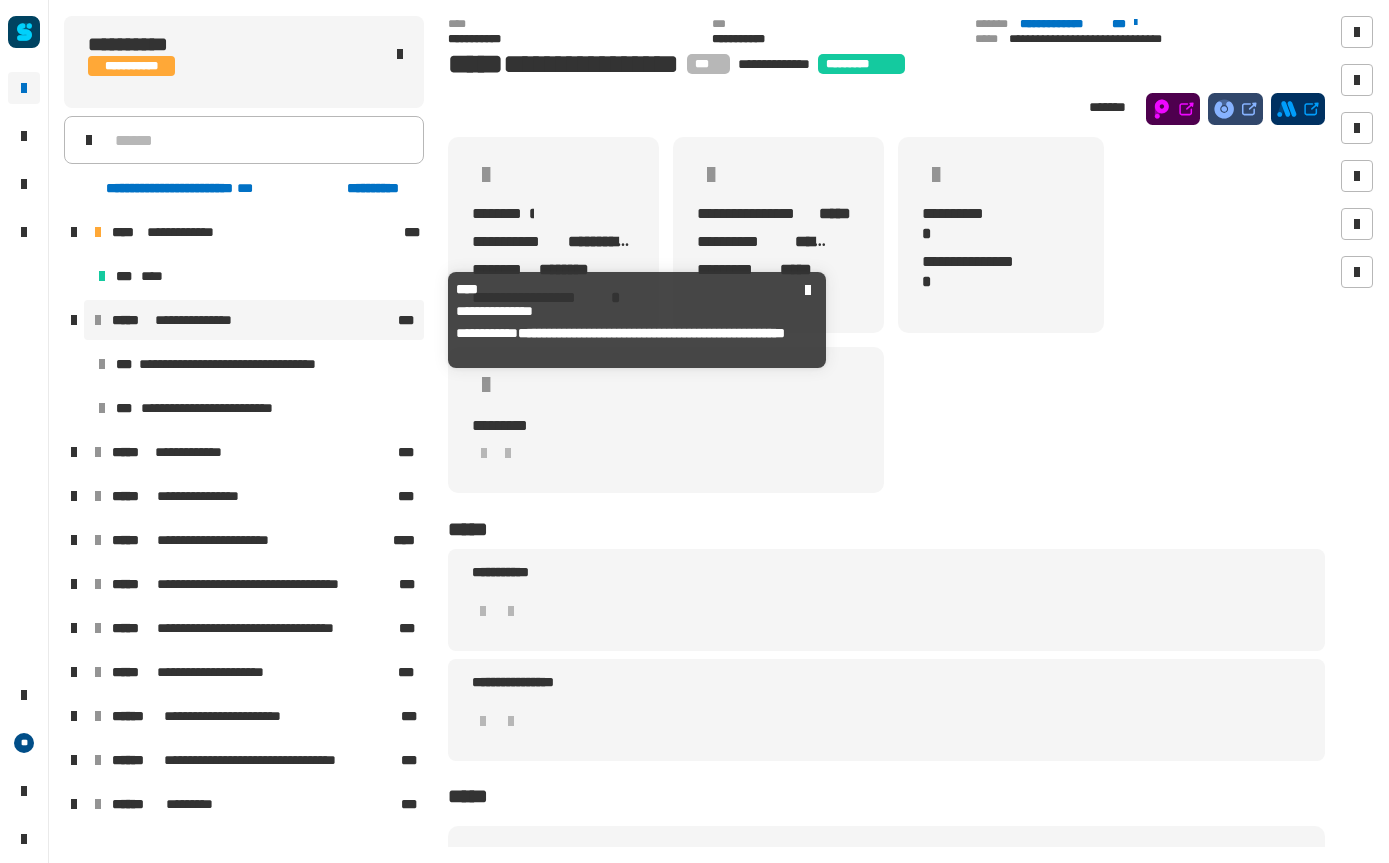 click at bounding box center (1357, 80) 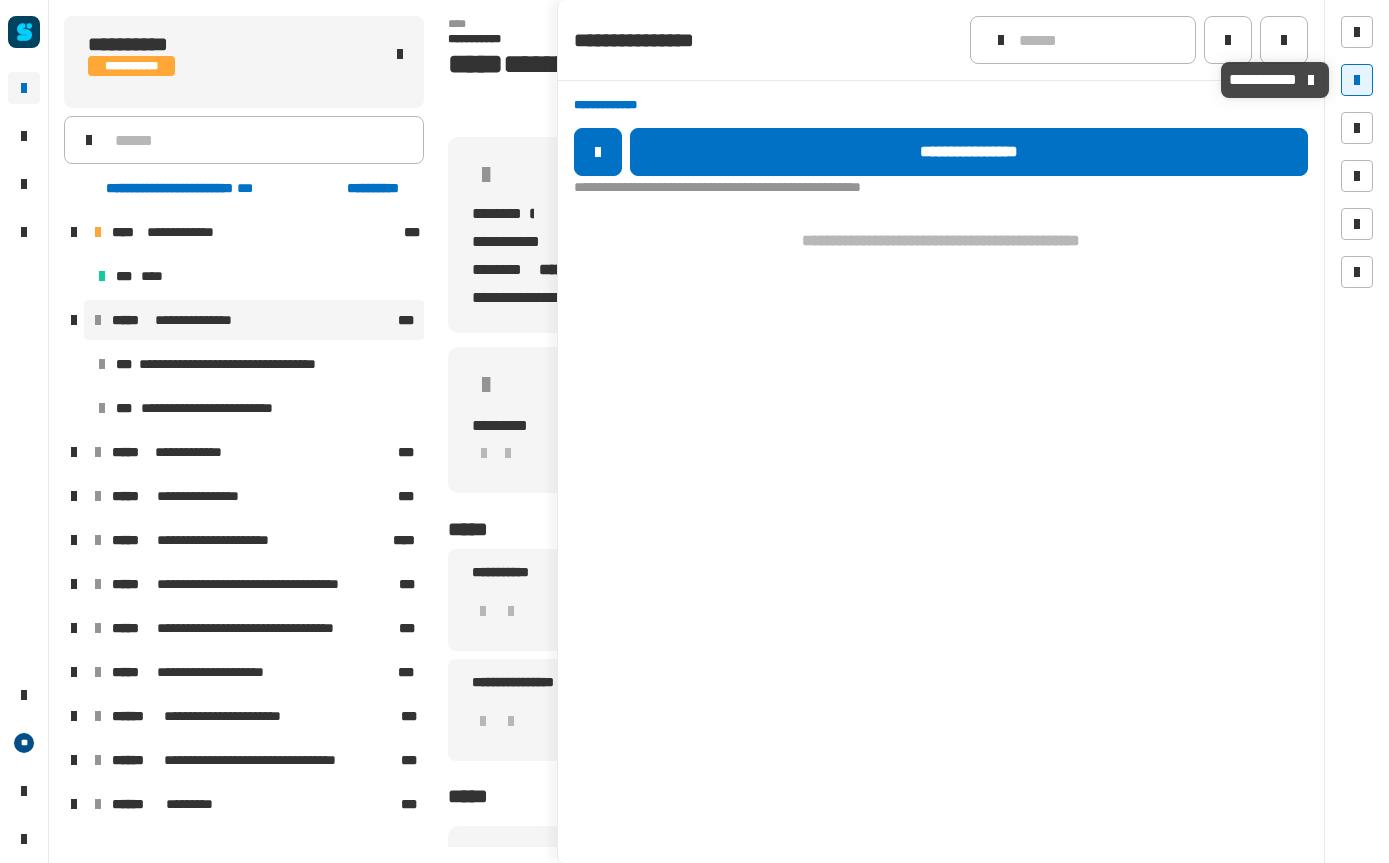 click 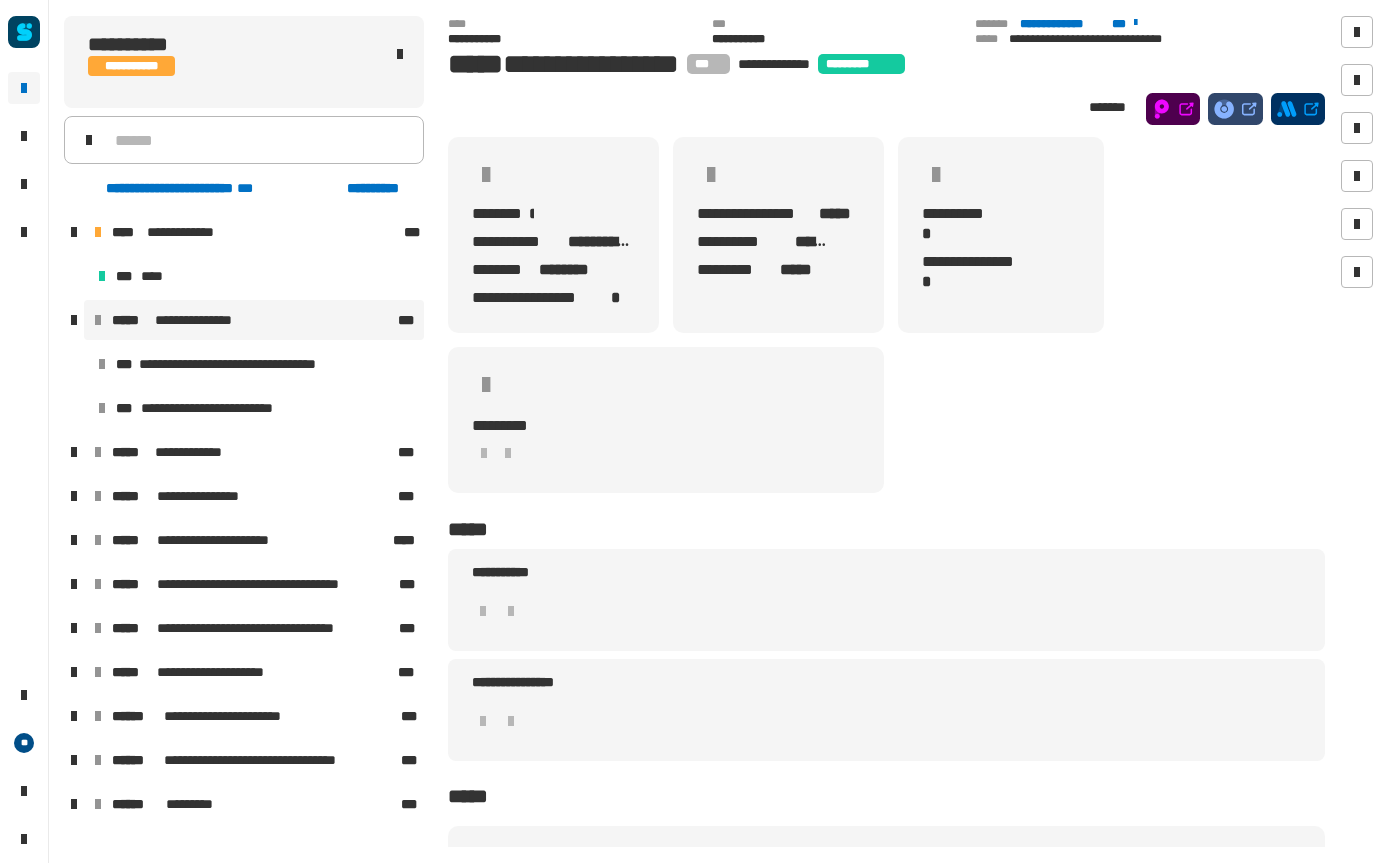 click at bounding box center [1357, 32] 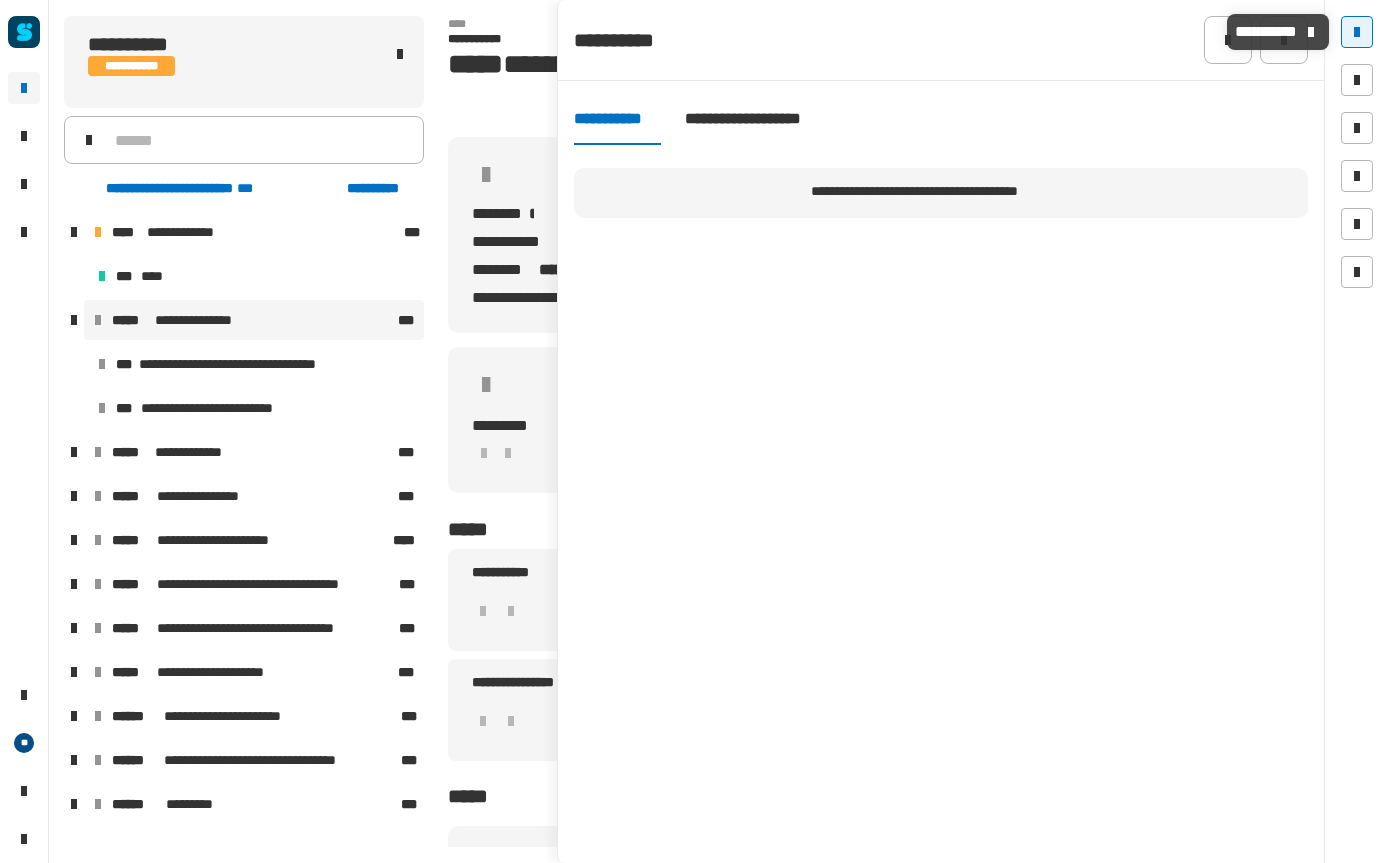 click 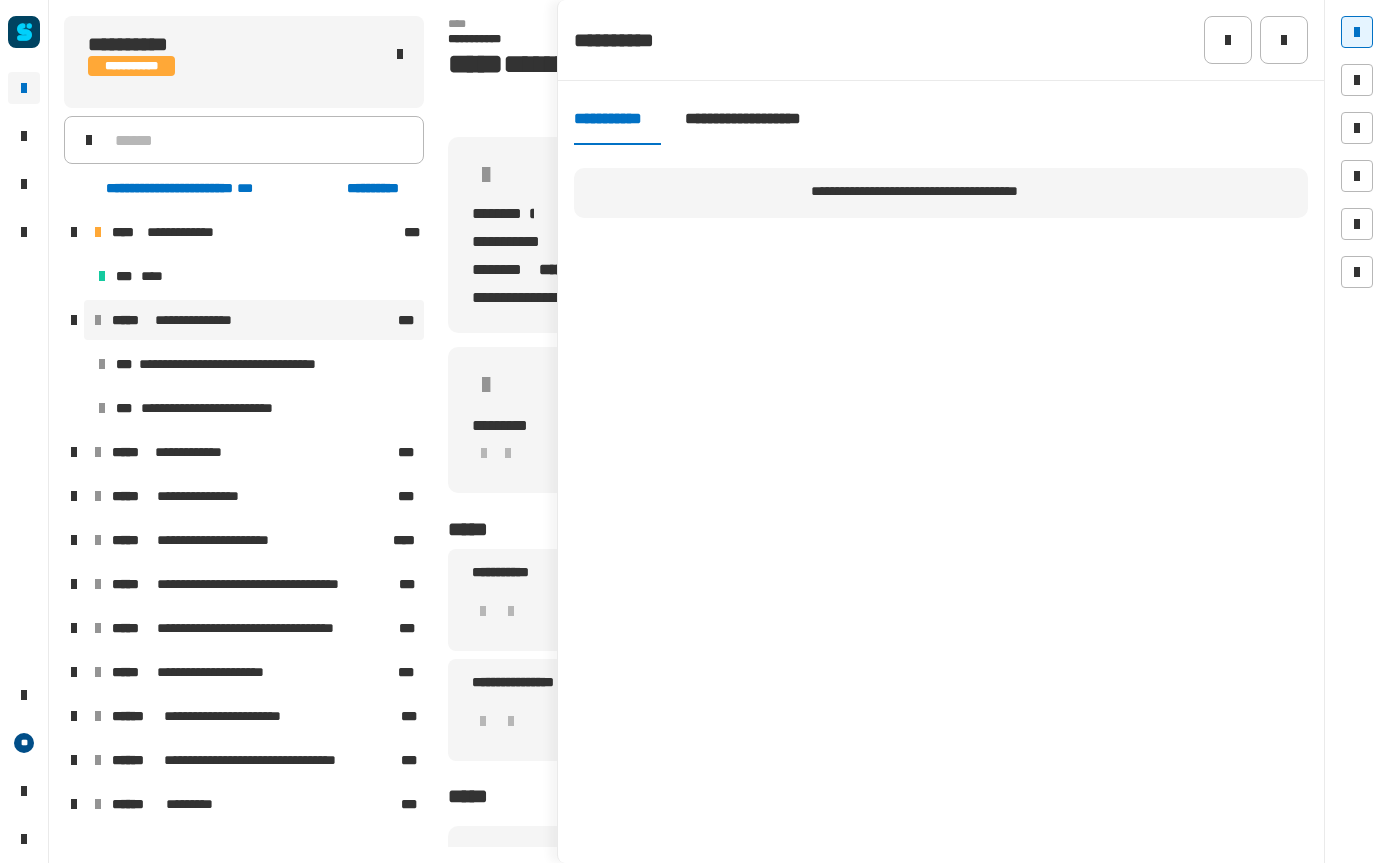 click 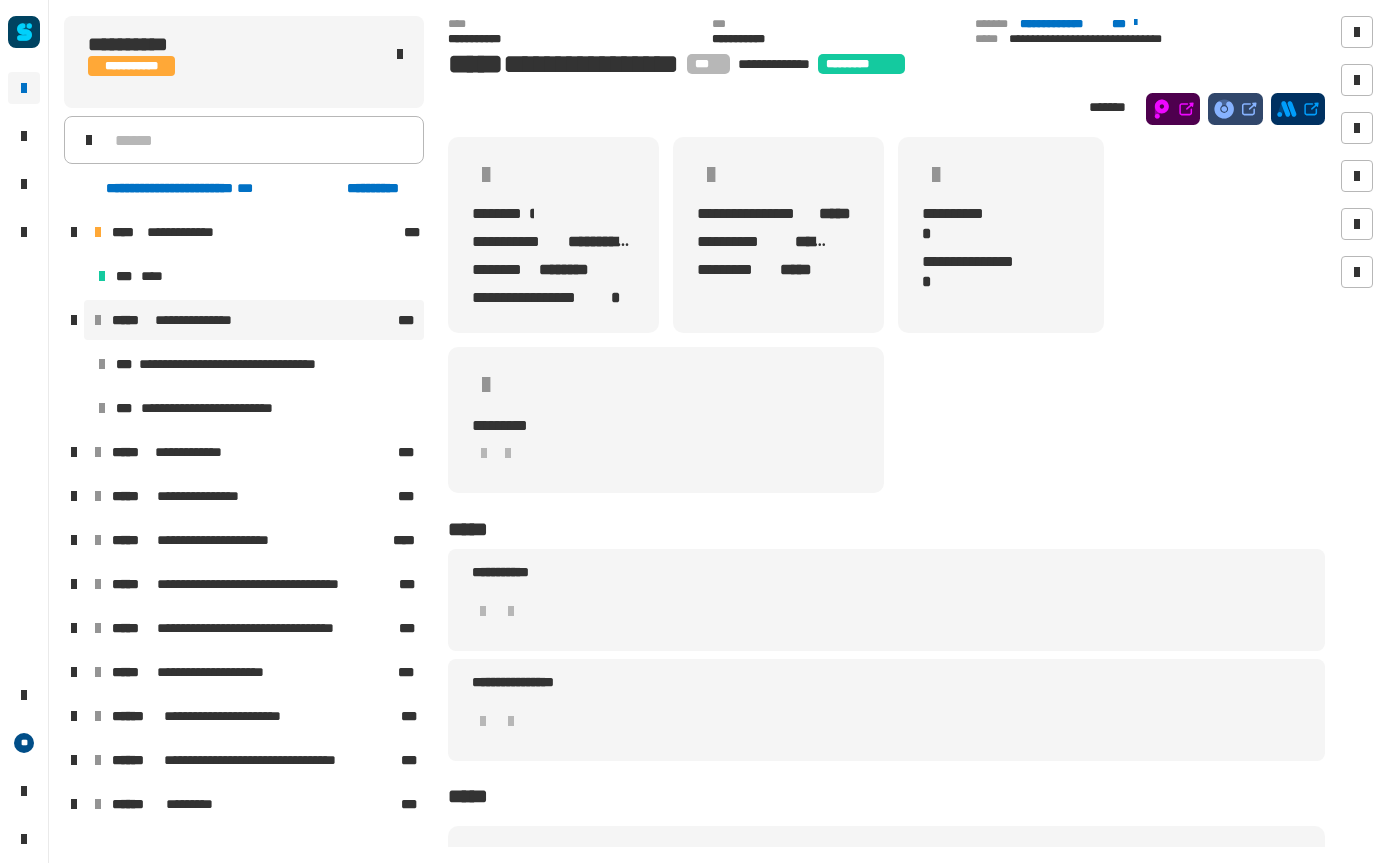 click at bounding box center (1357, 128) 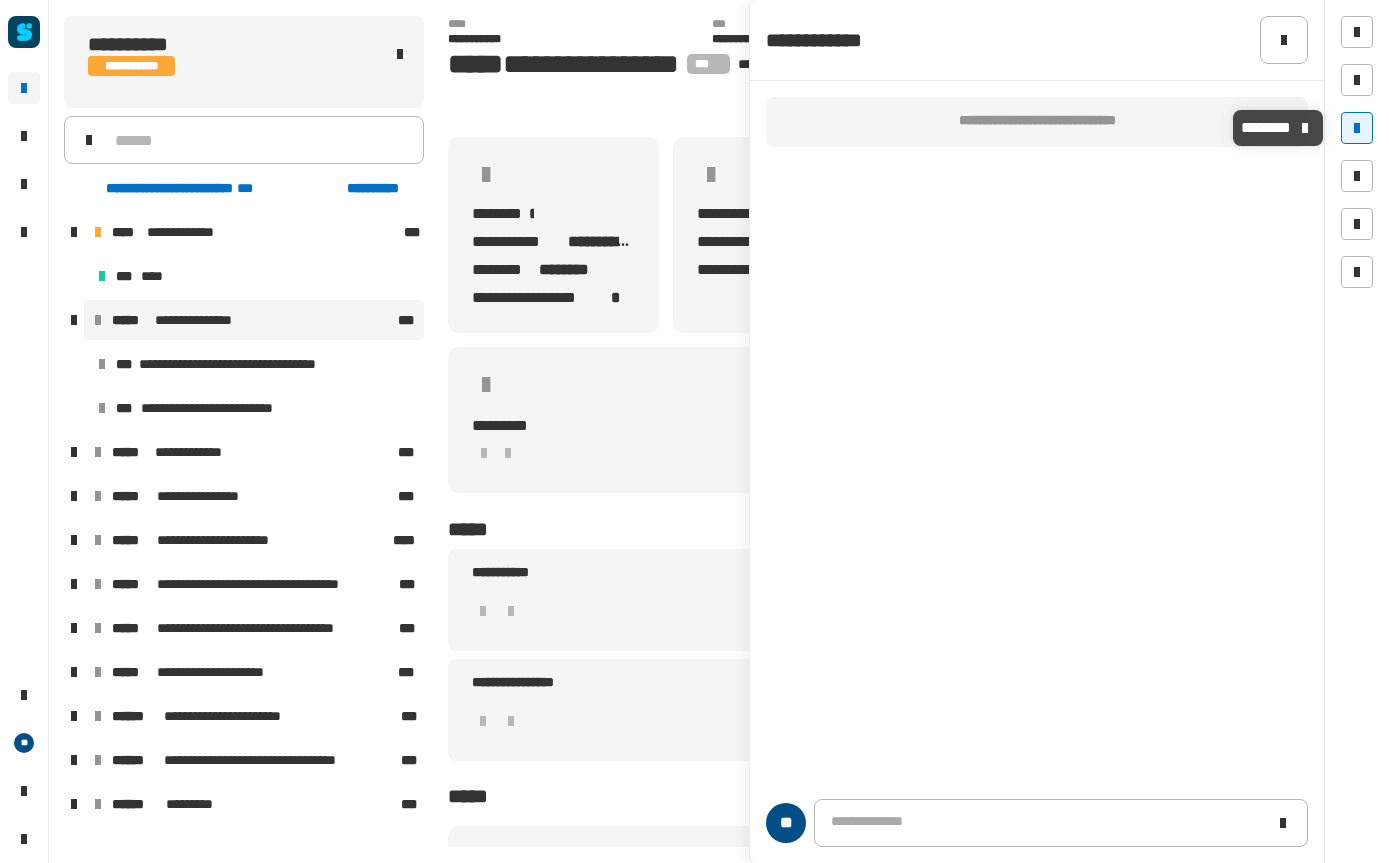 click 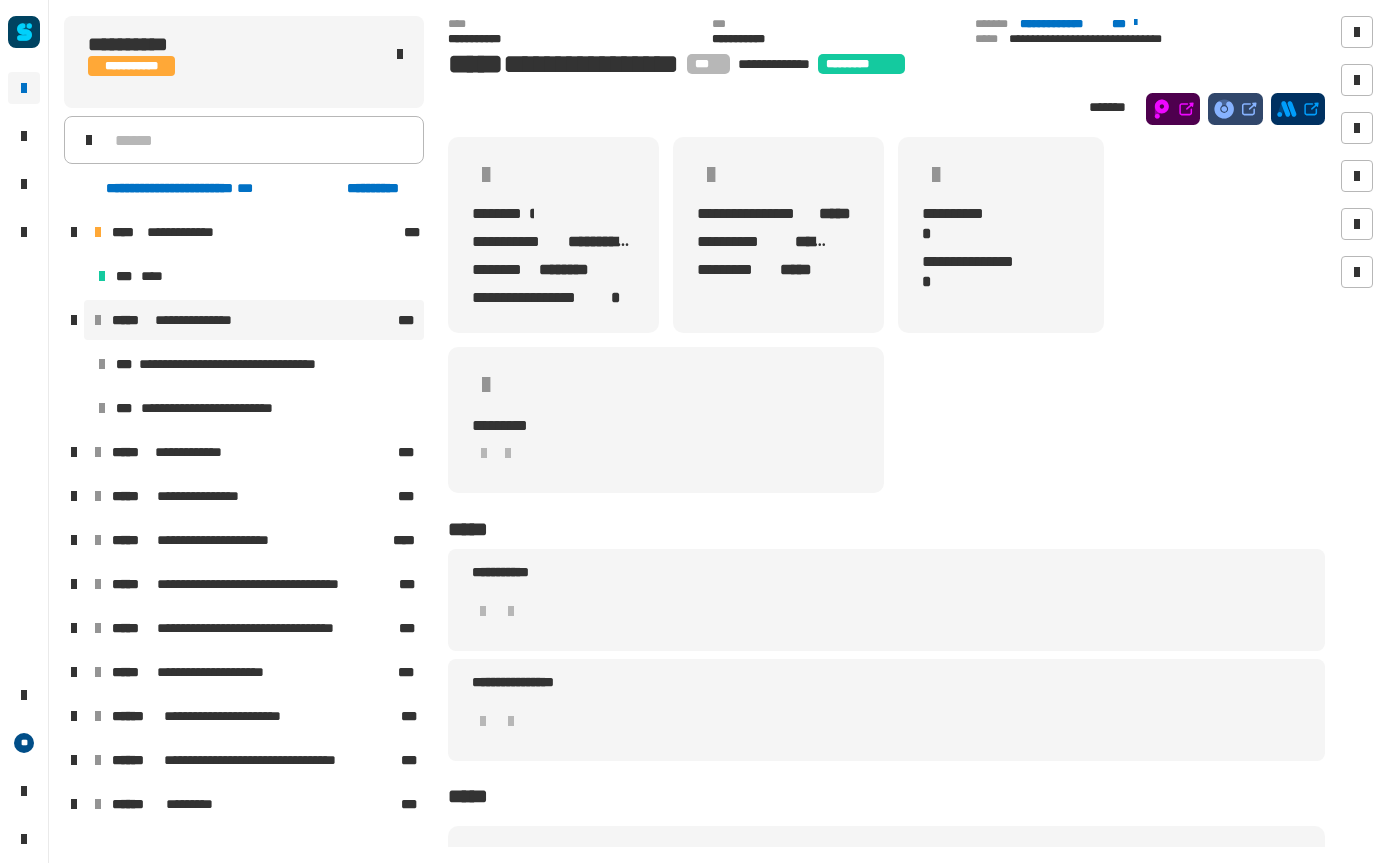 click on "**********" 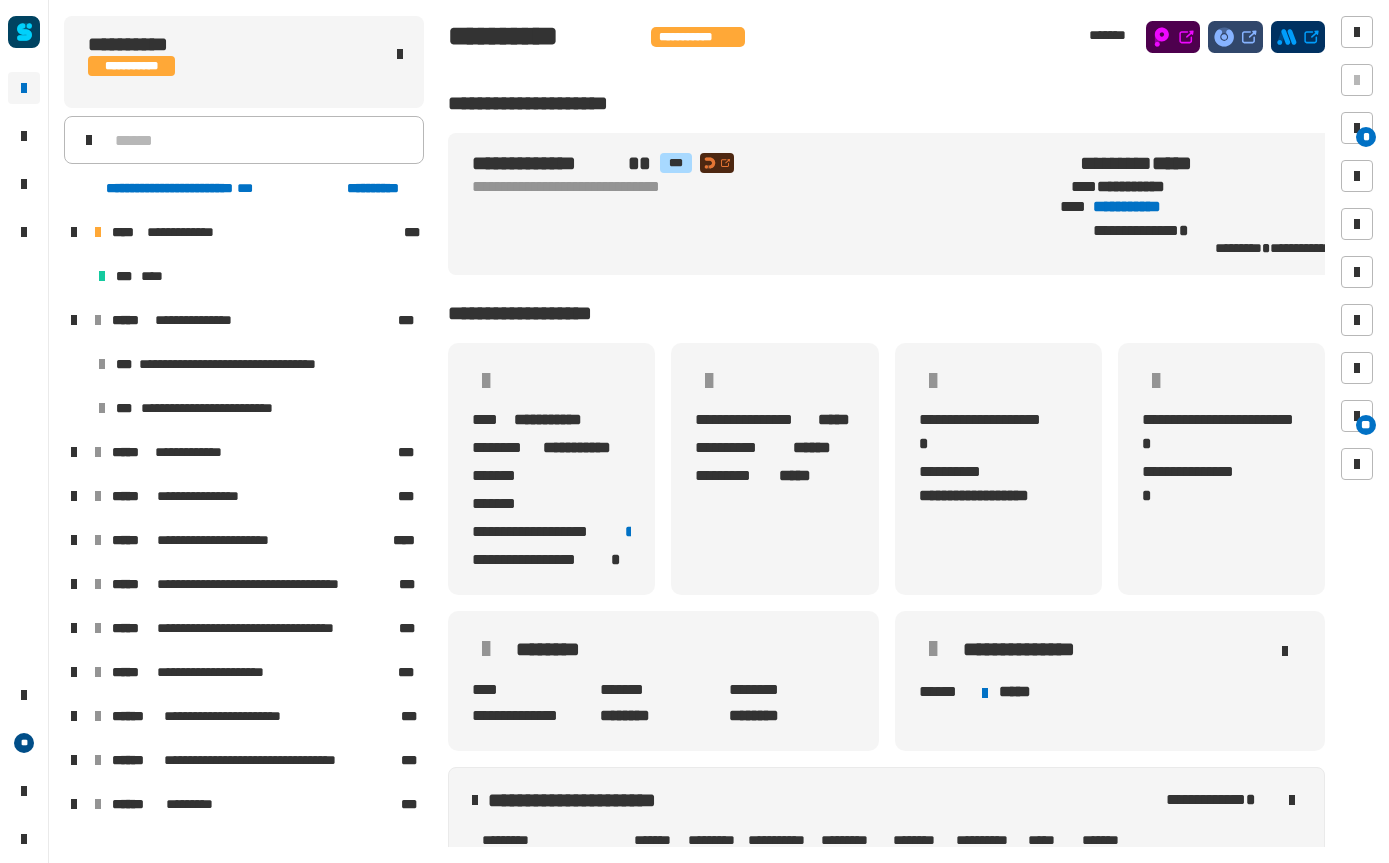 click on "****" at bounding box center [156, 276] 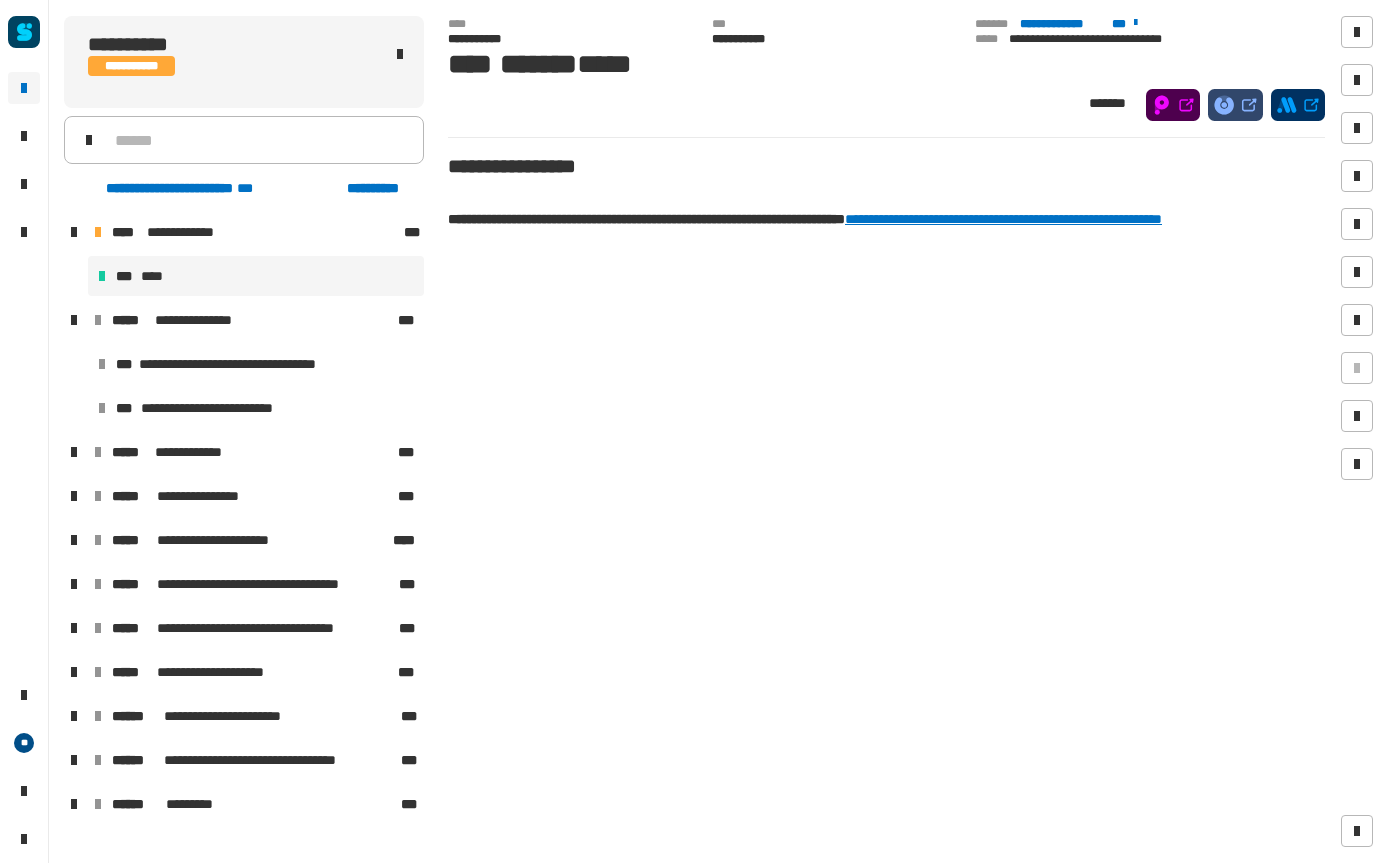 click on "****" at bounding box center [156, 276] 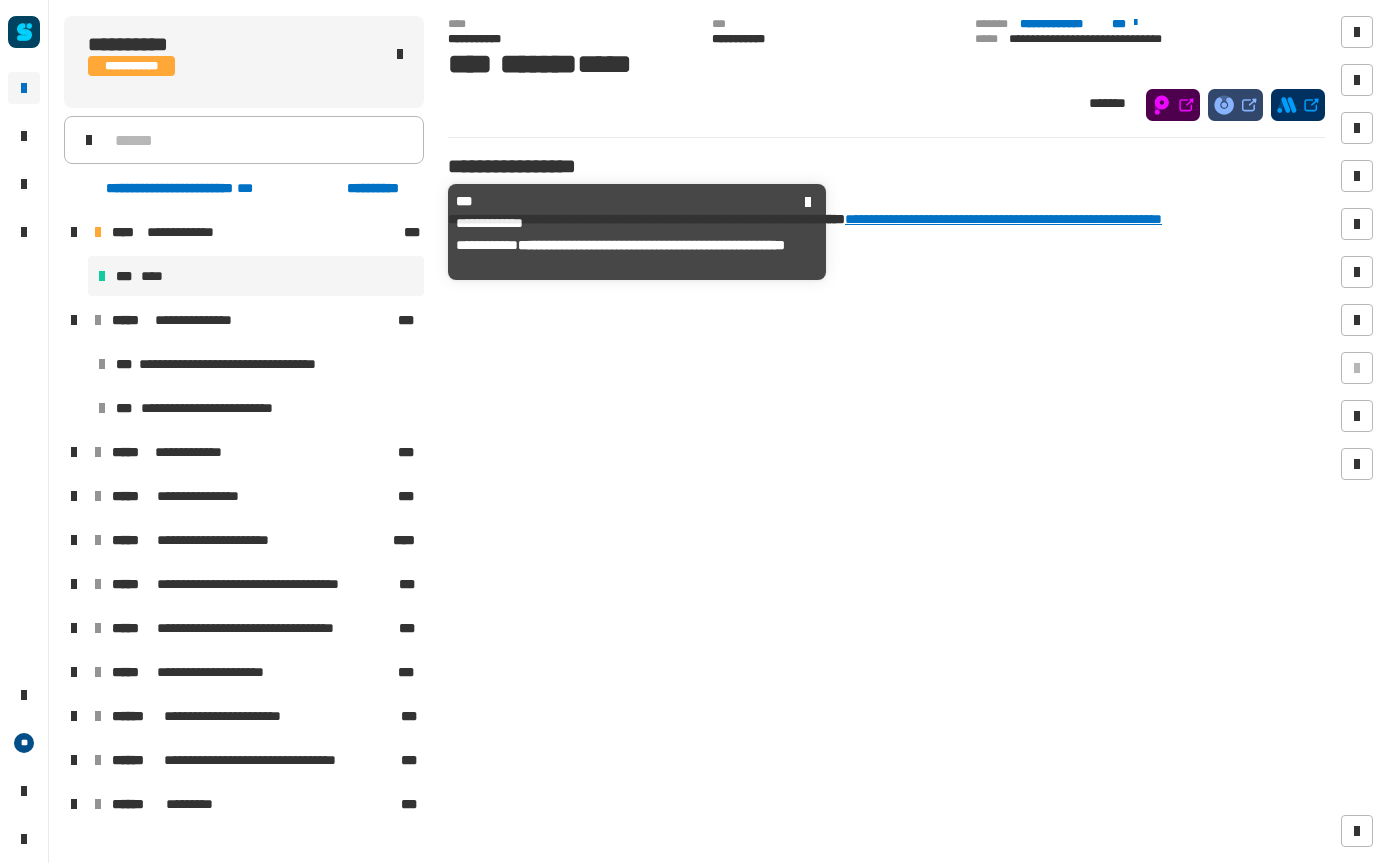 click on "**********" at bounding box center (254, 232) 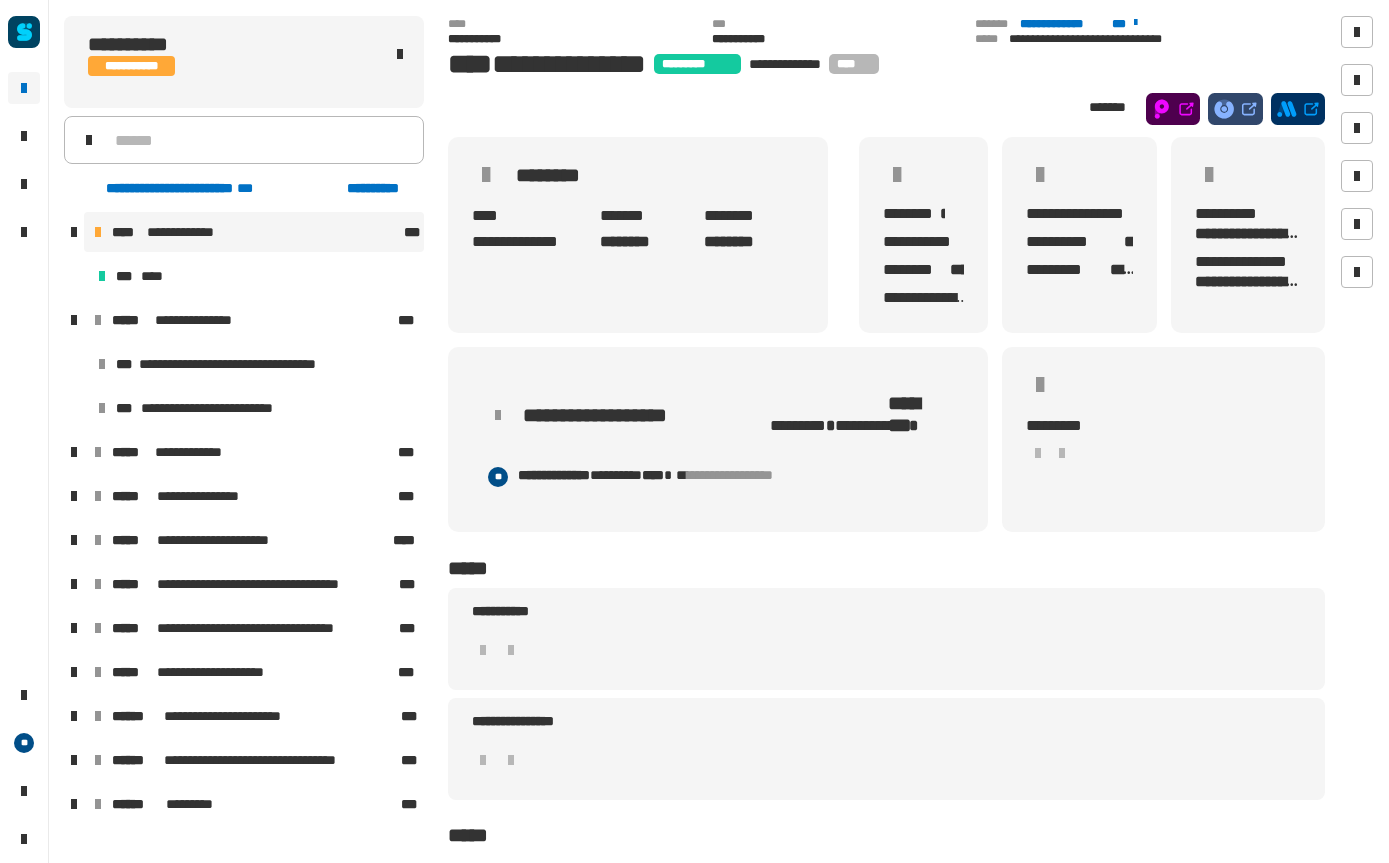 click on "****" at bounding box center (156, 276) 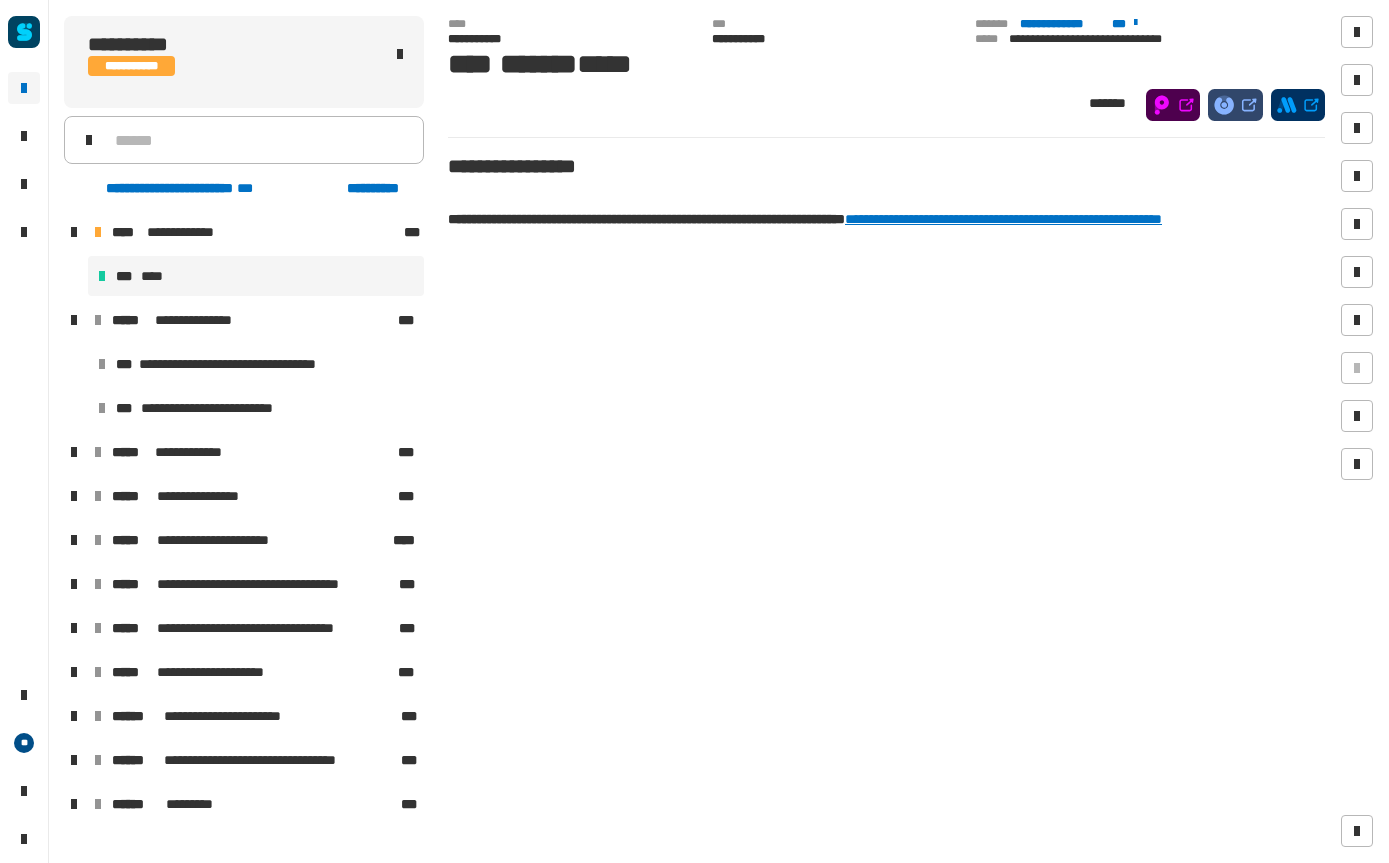 click on "*** ****" at bounding box center [256, 276] 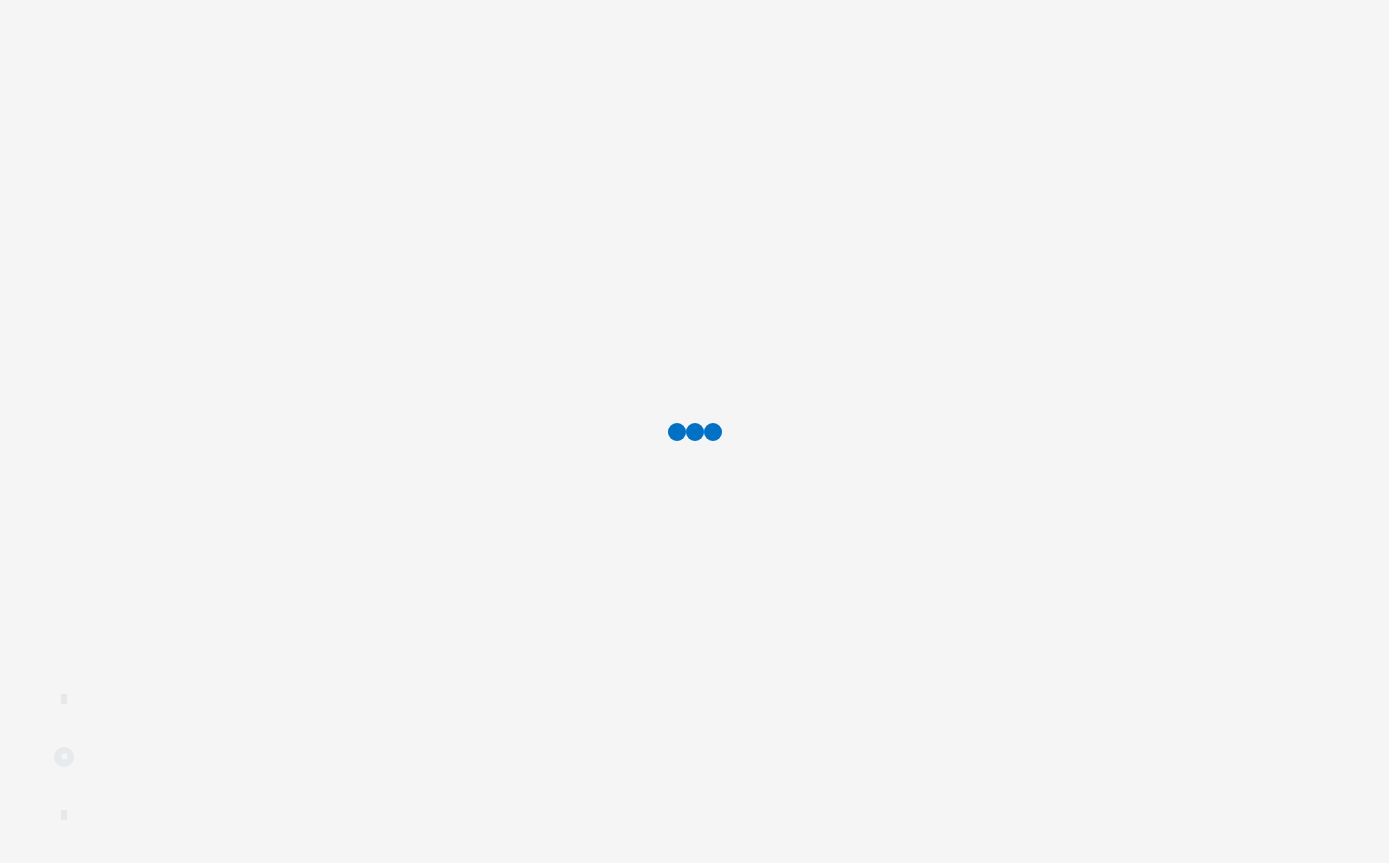 scroll, scrollTop: 0, scrollLeft: 0, axis: both 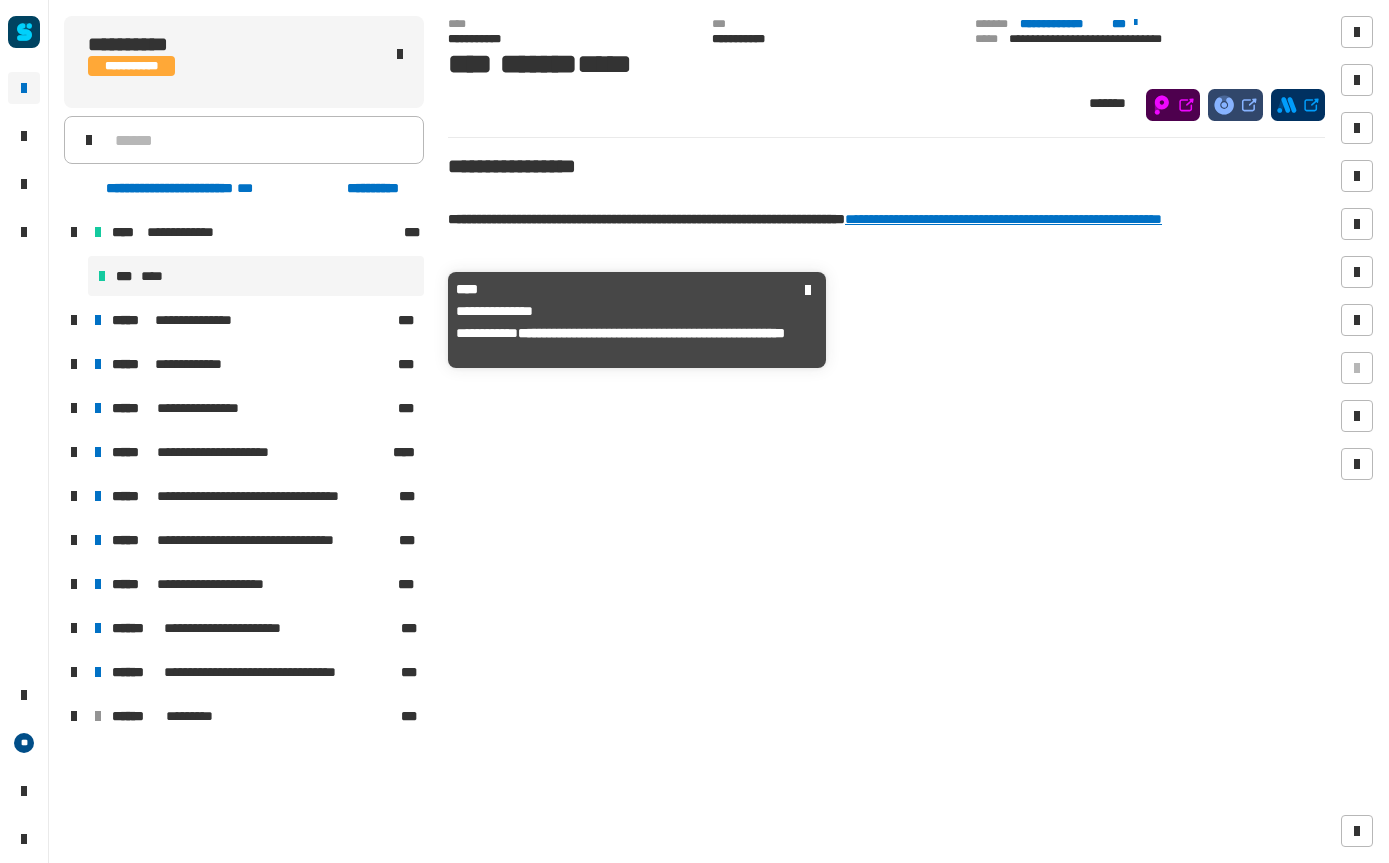 click on "**********" at bounding box center [197, 320] 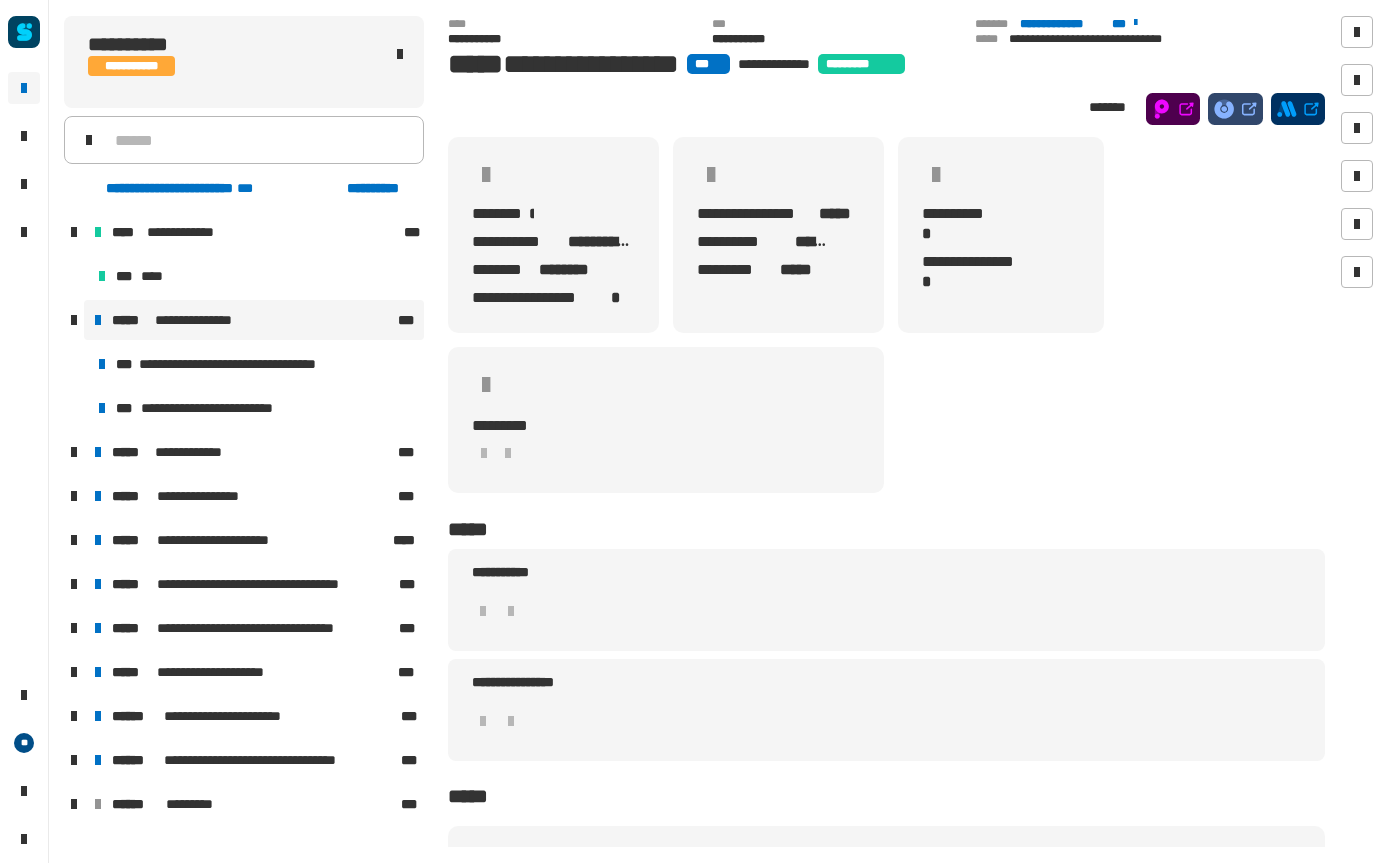 click on "**********" at bounding box center [763, 853] 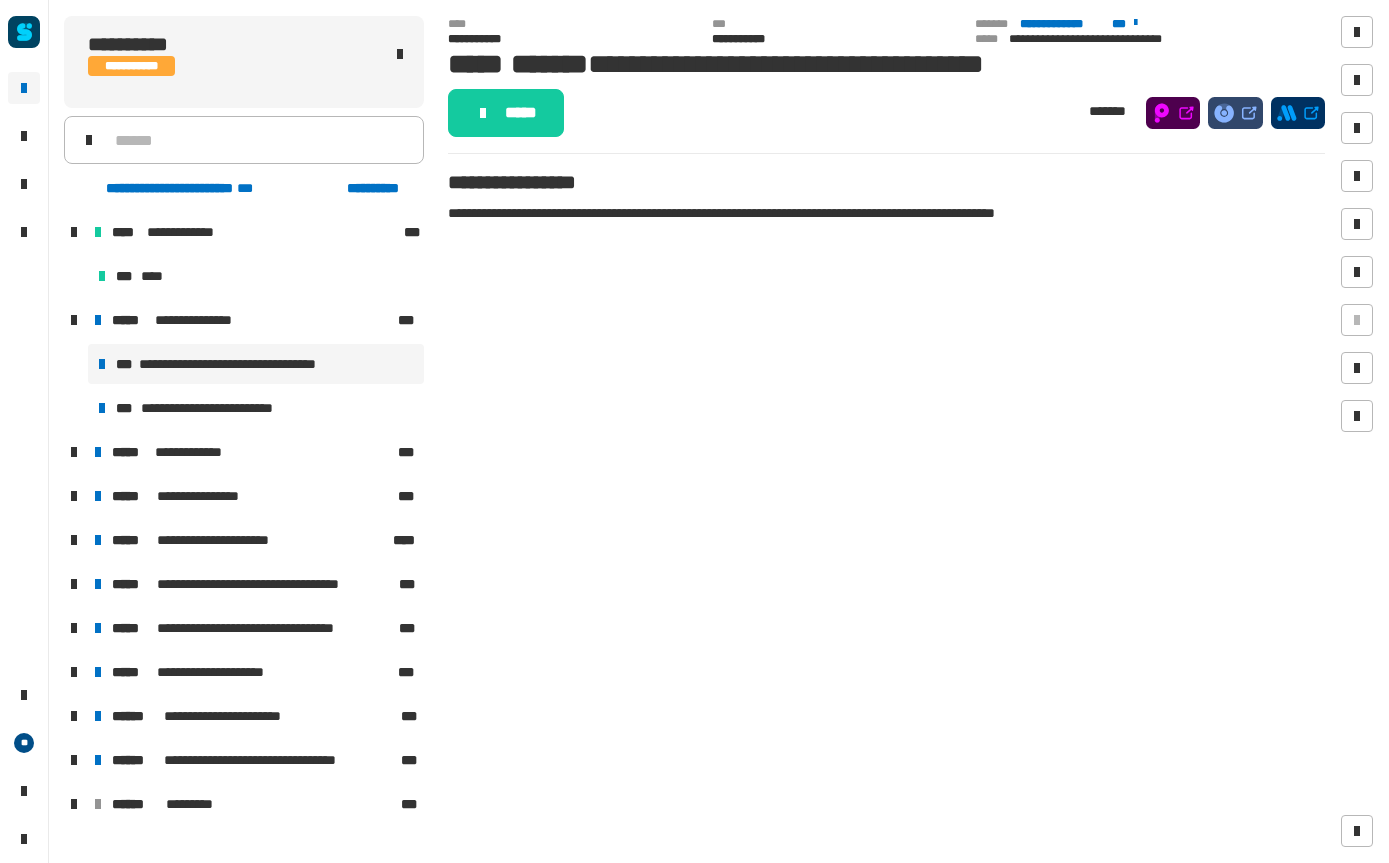 click on "**********" 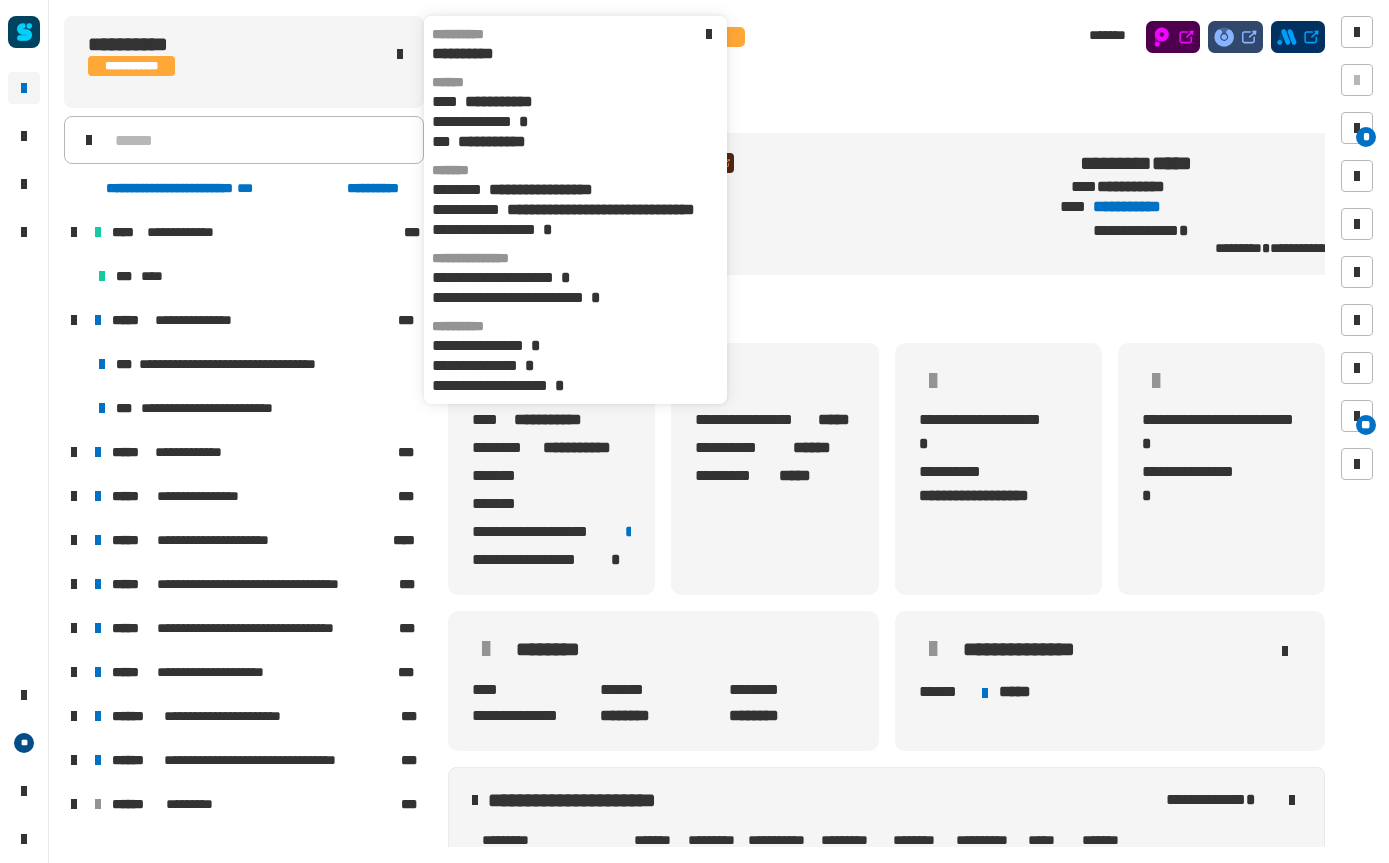 click 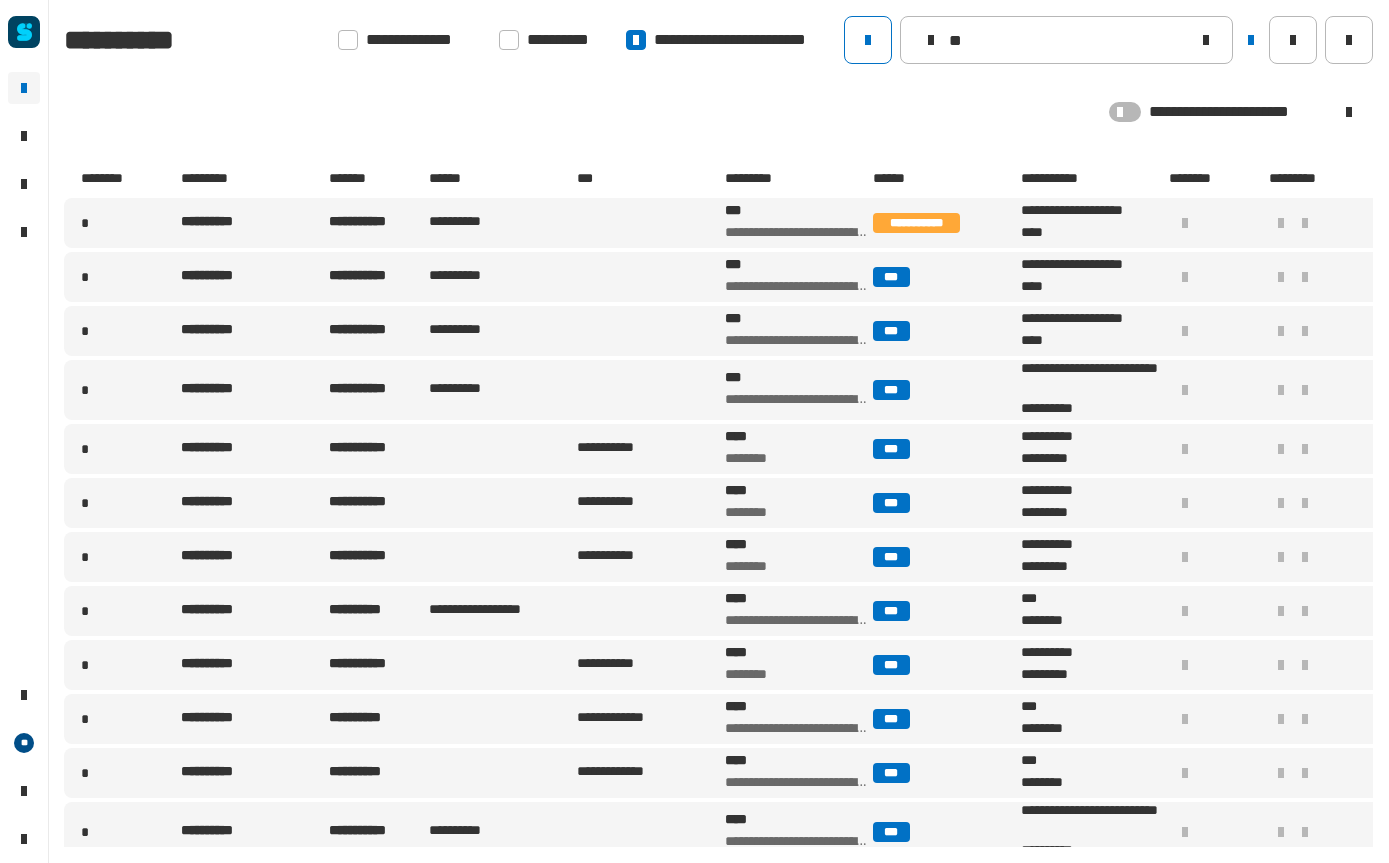 click on "**" 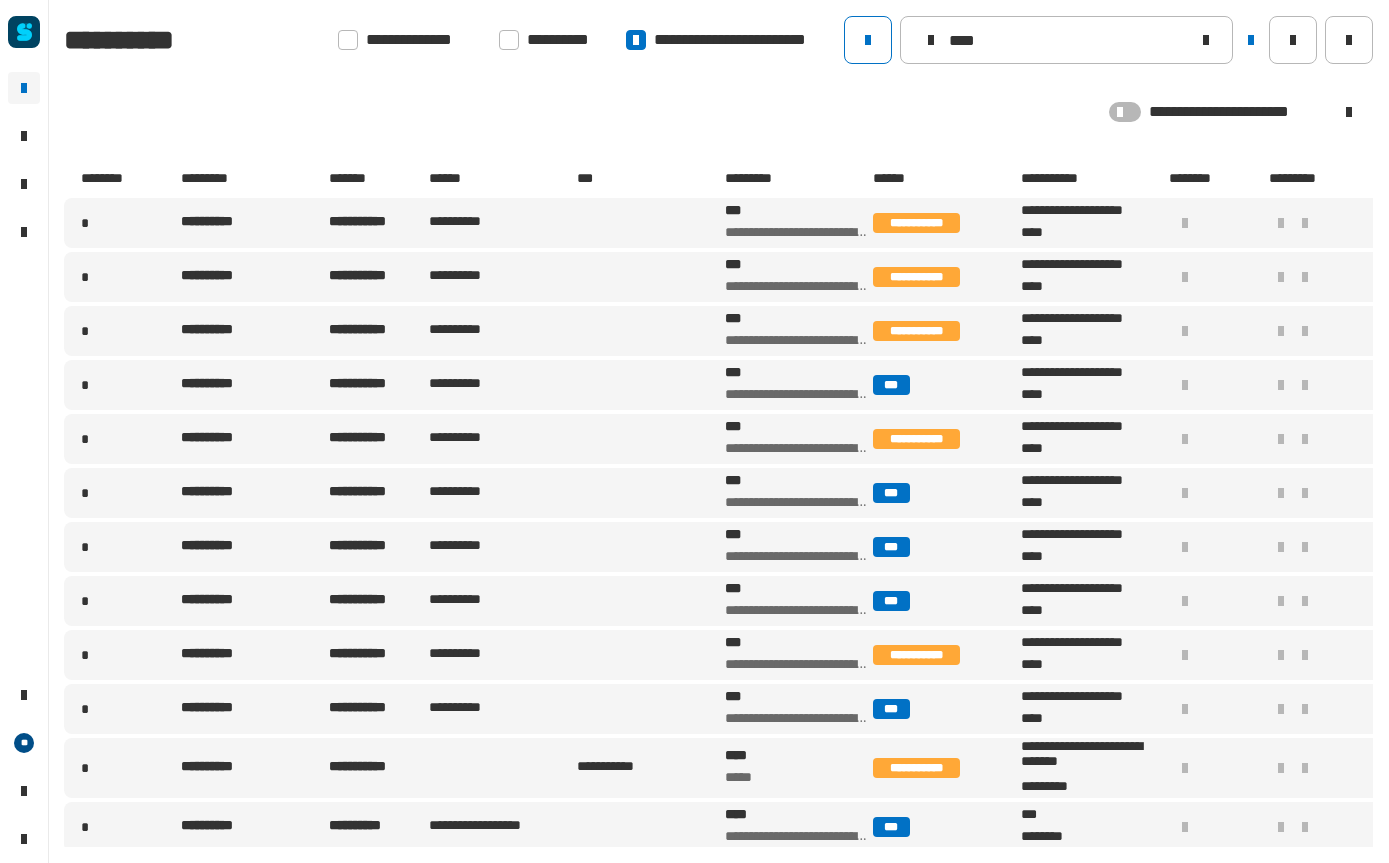 type on "****" 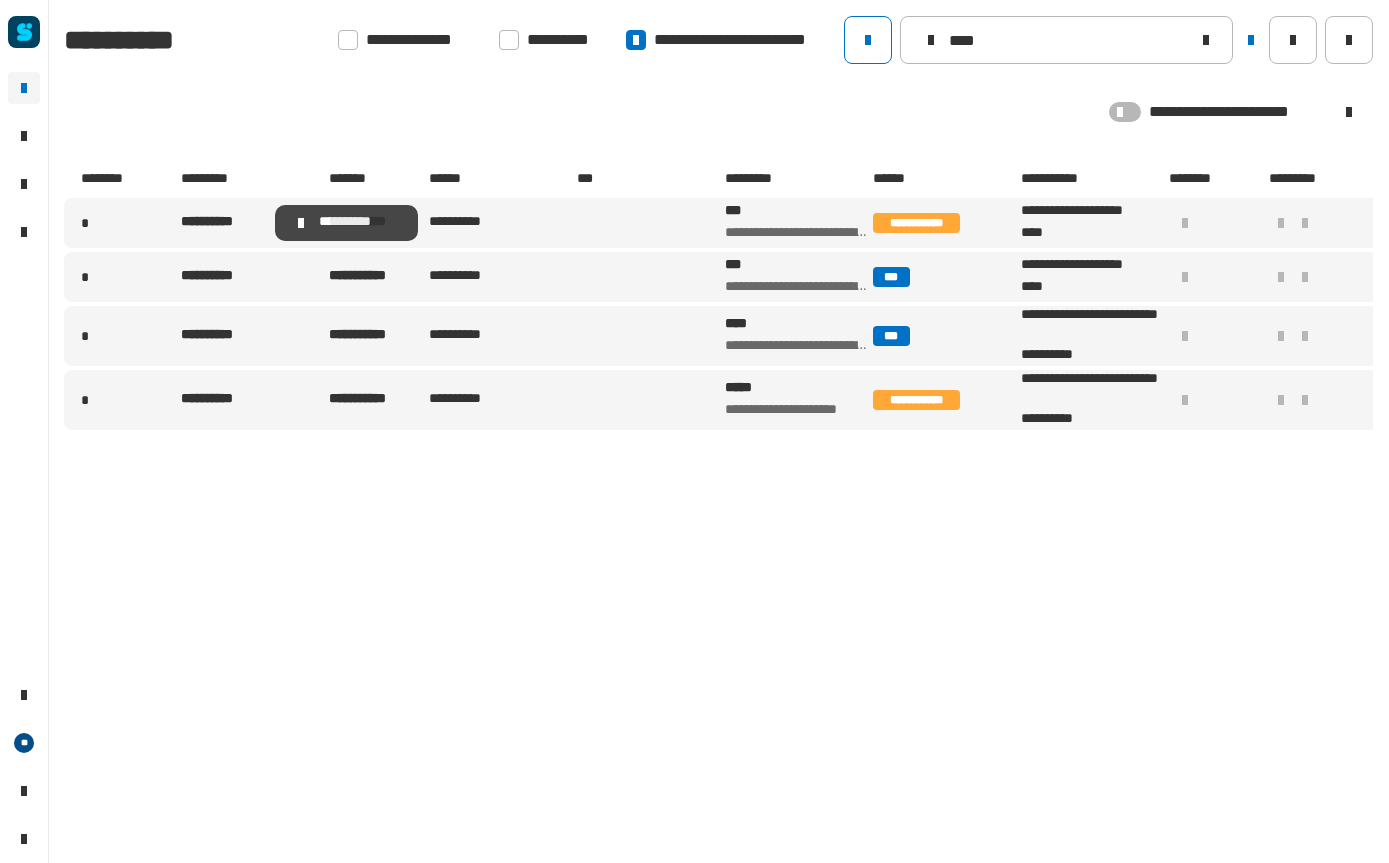 click at bounding box center (301, 223) 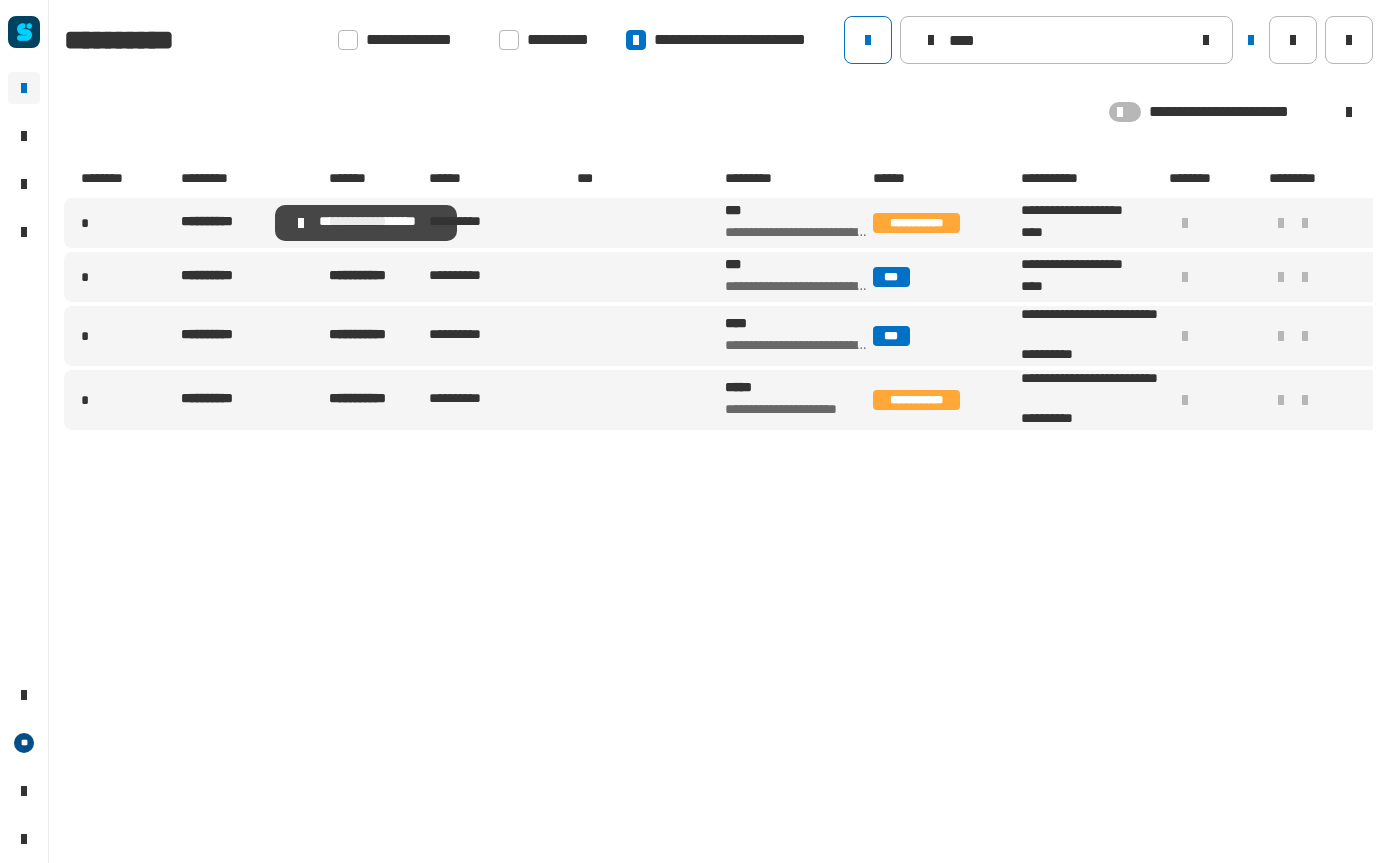 click at bounding box center [109, 223] 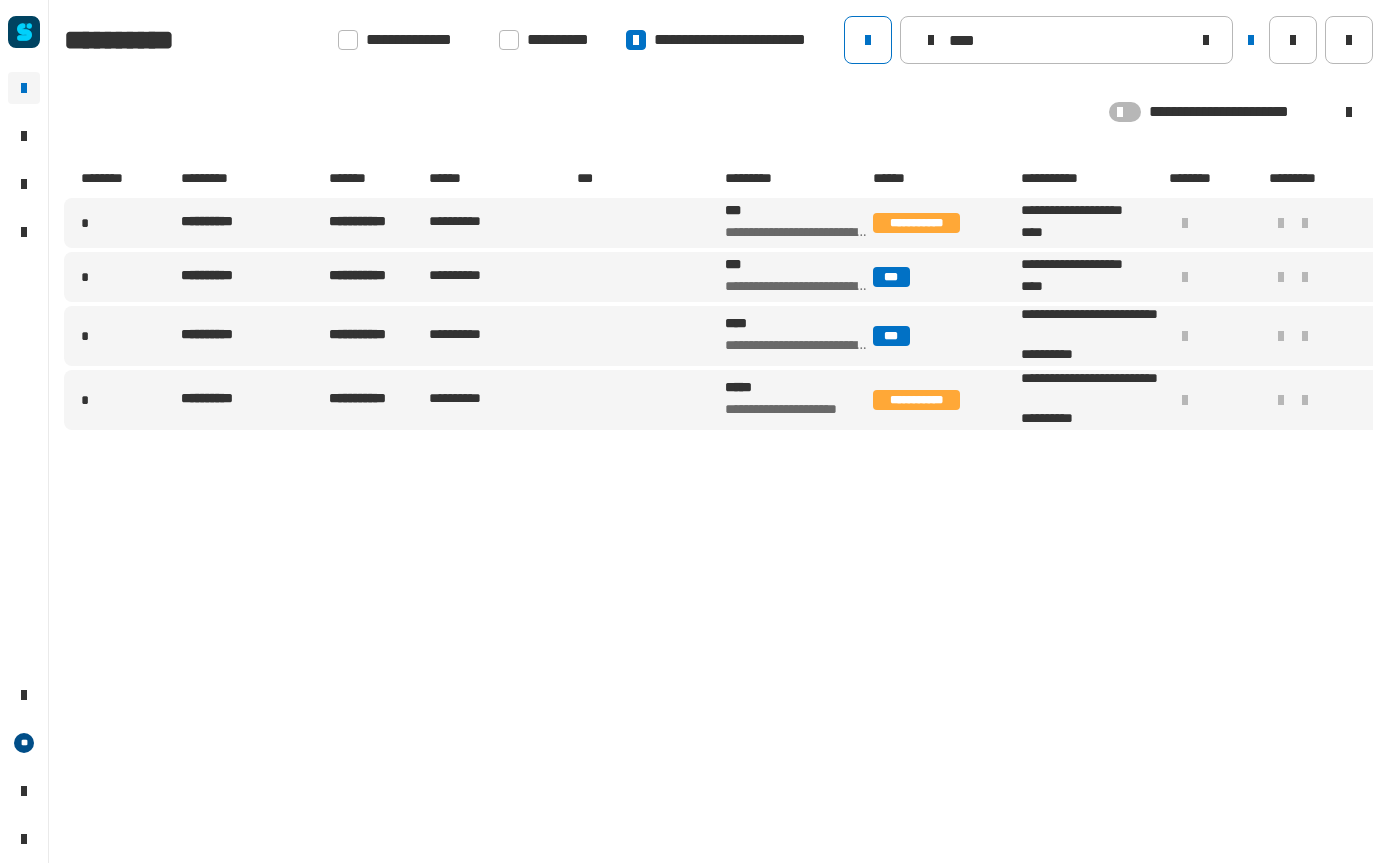 click 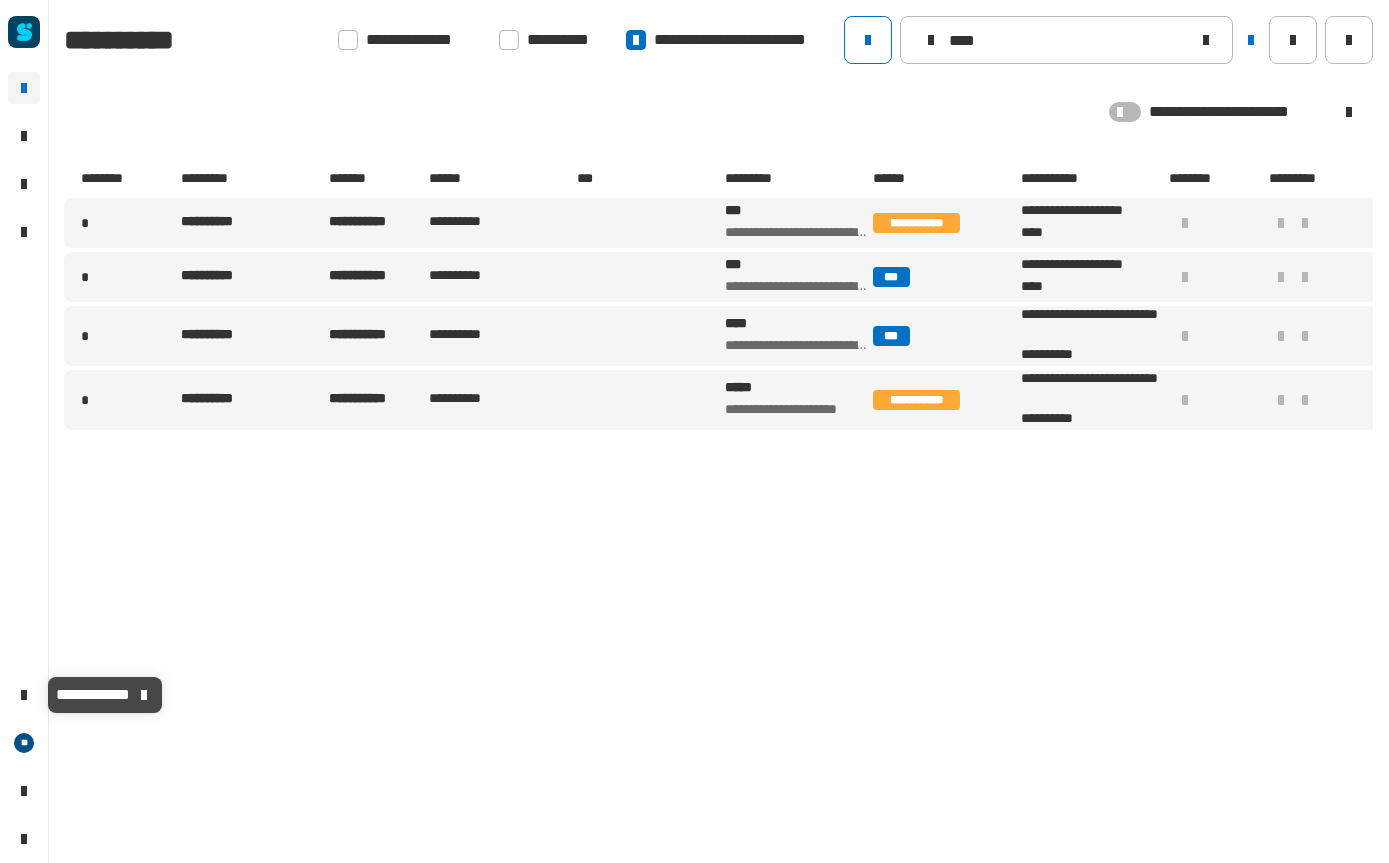 click 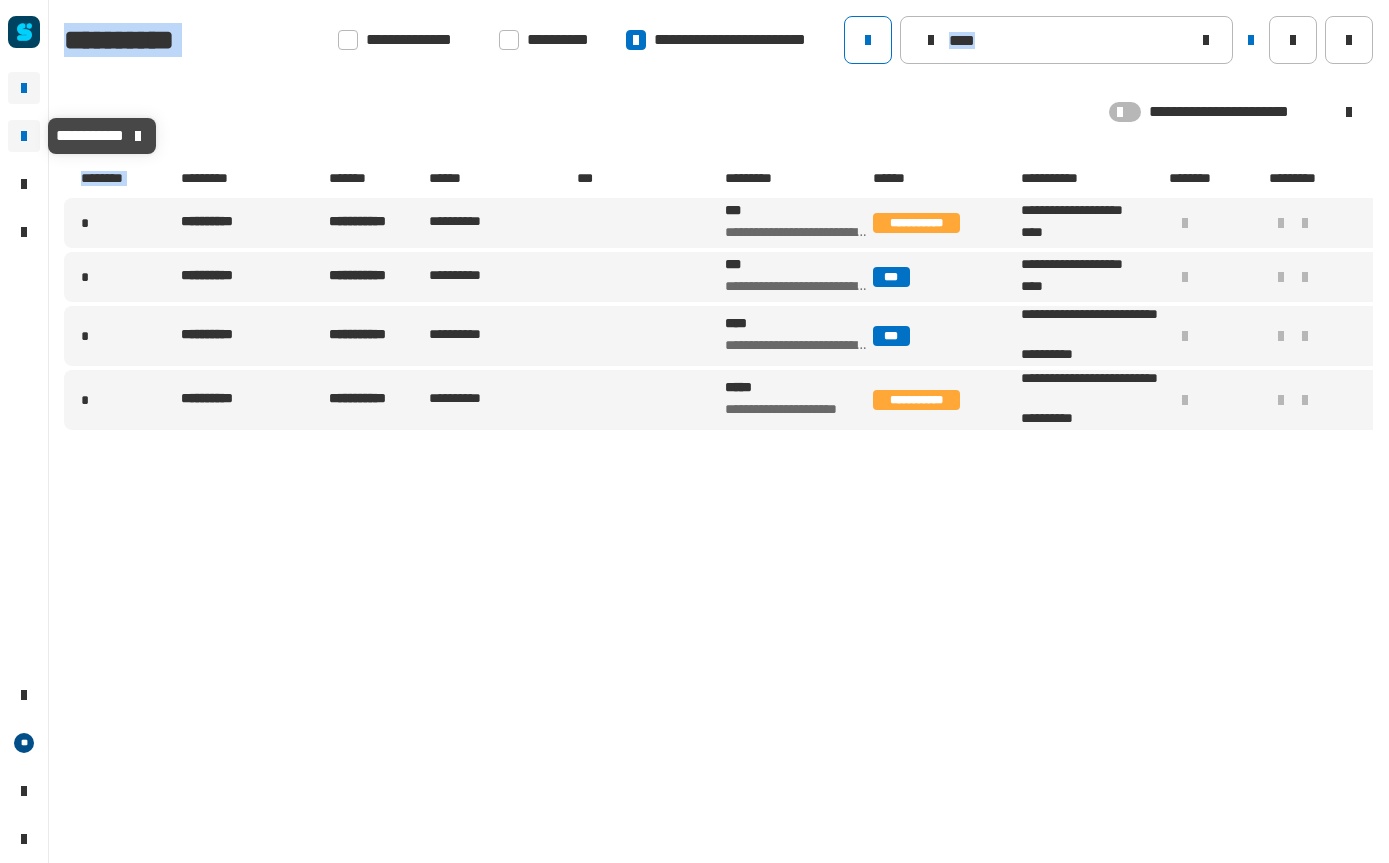 click 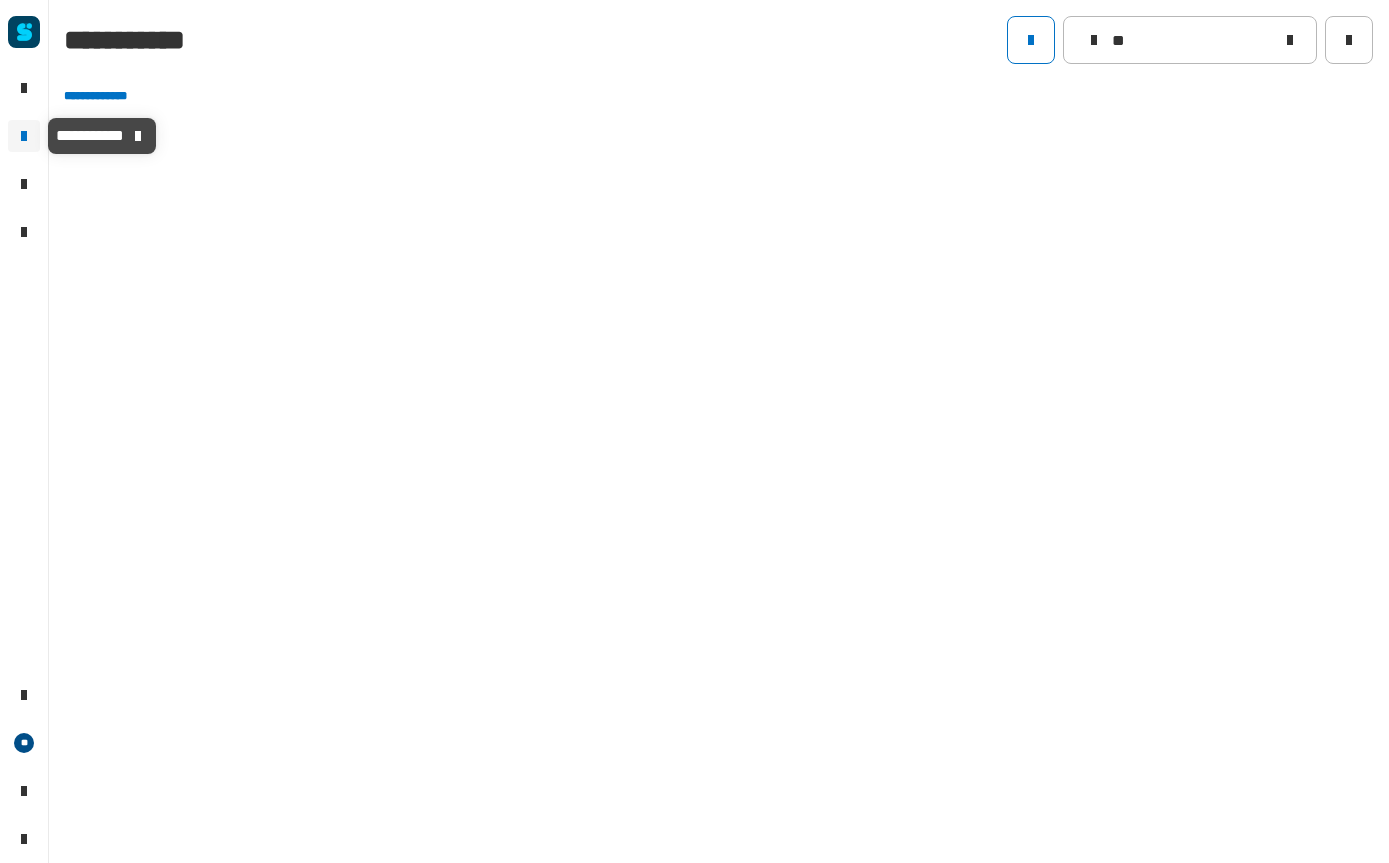 click 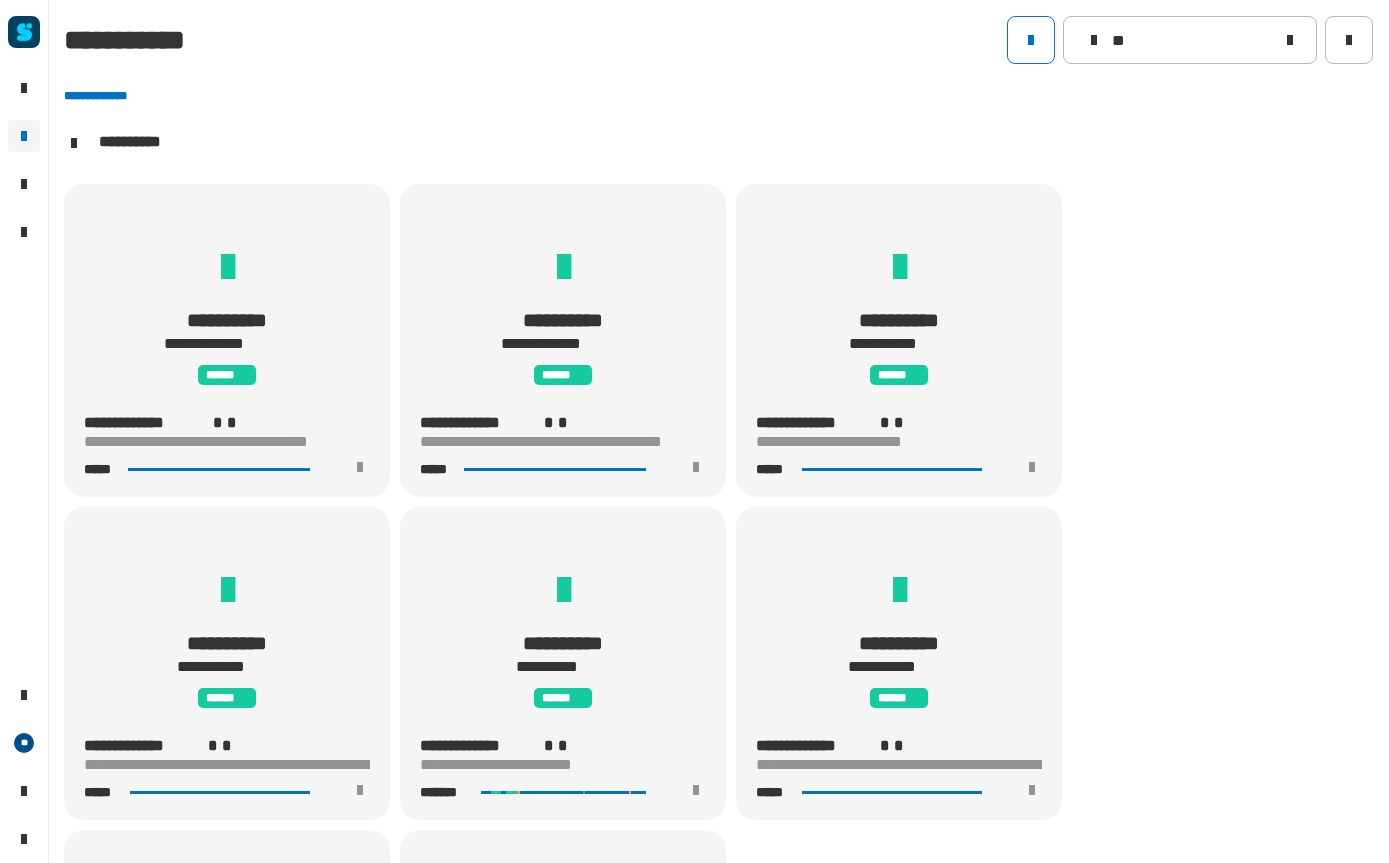 scroll, scrollTop: 1, scrollLeft: 0, axis: vertical 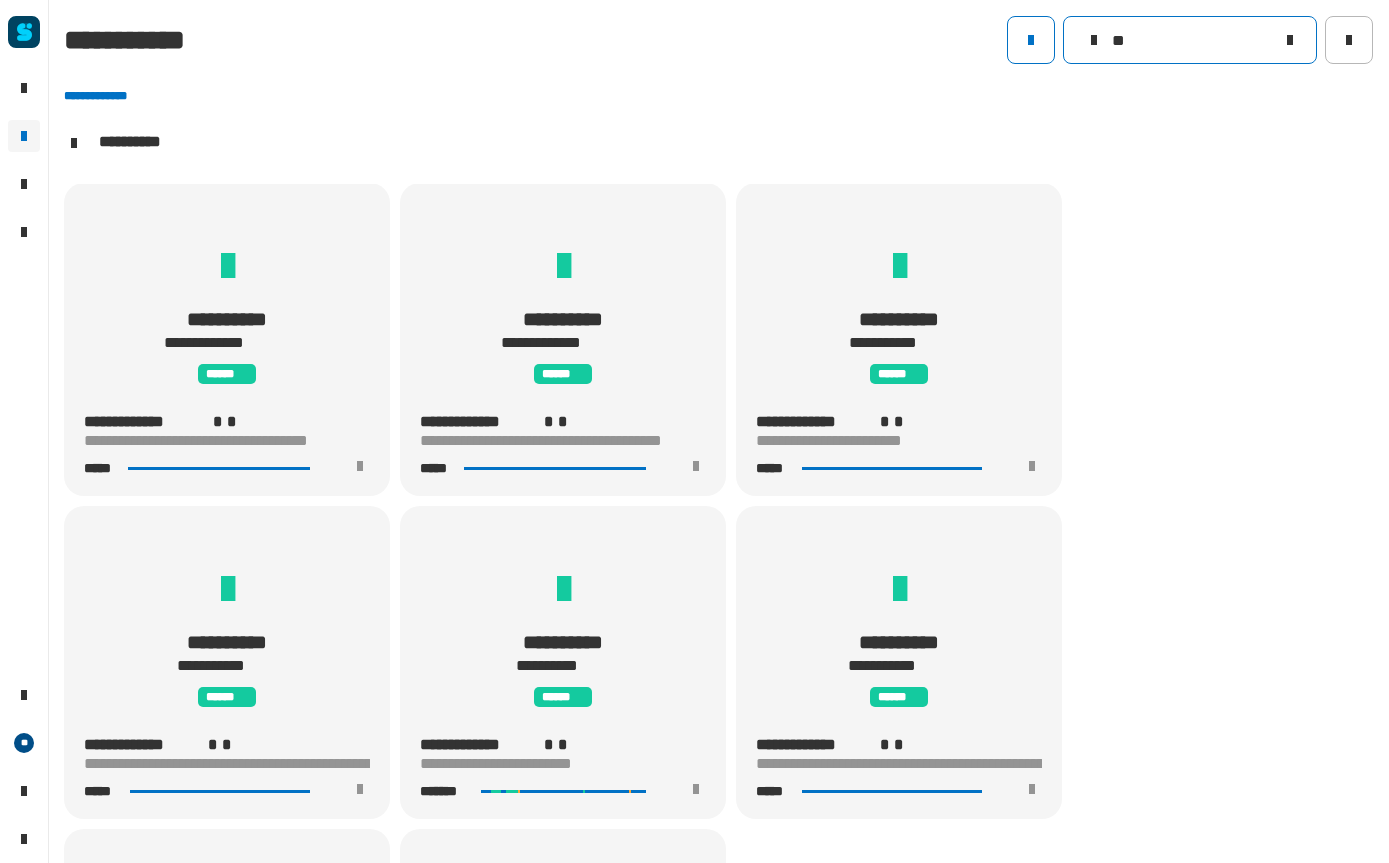 click on "**" 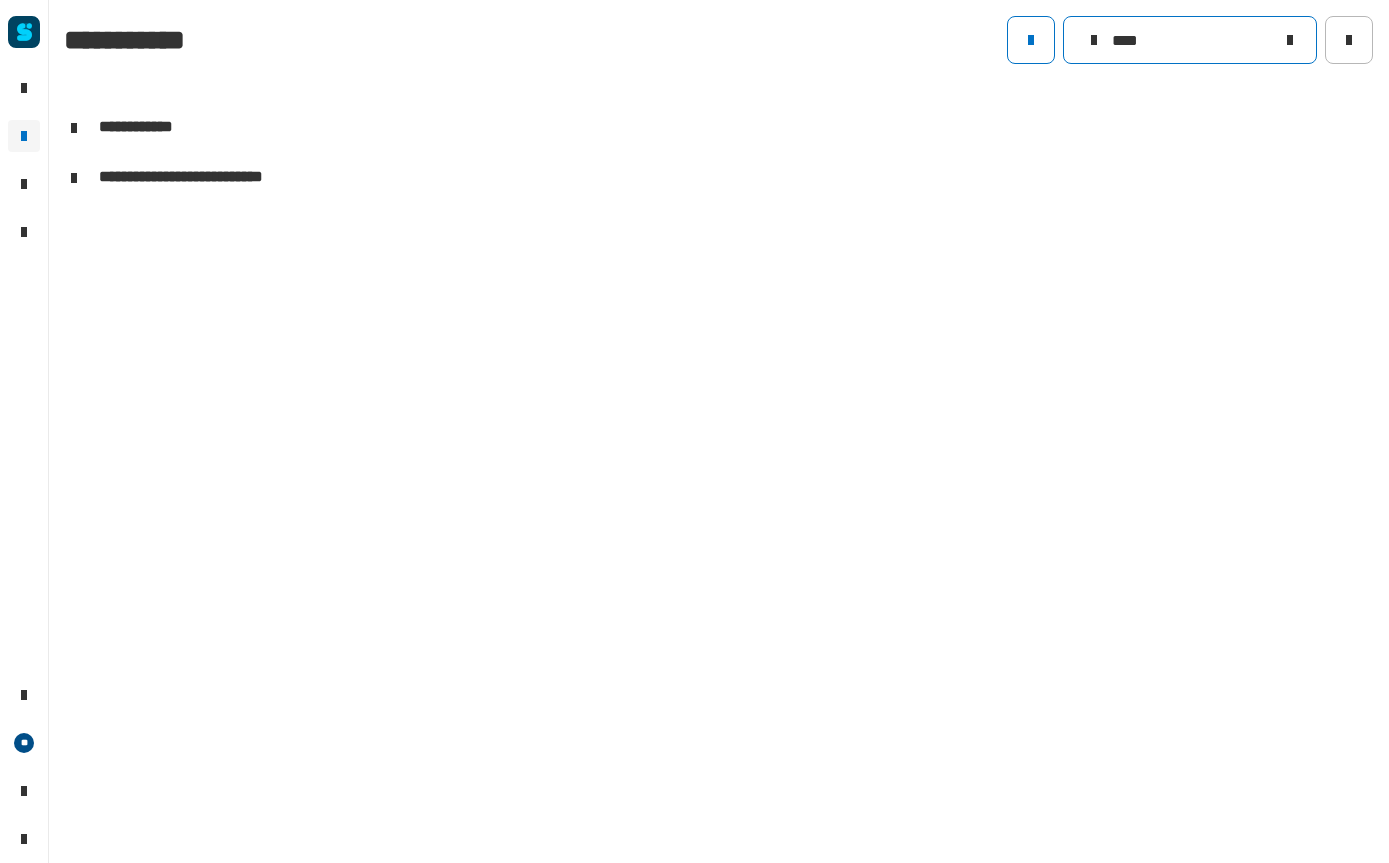 type on "****" 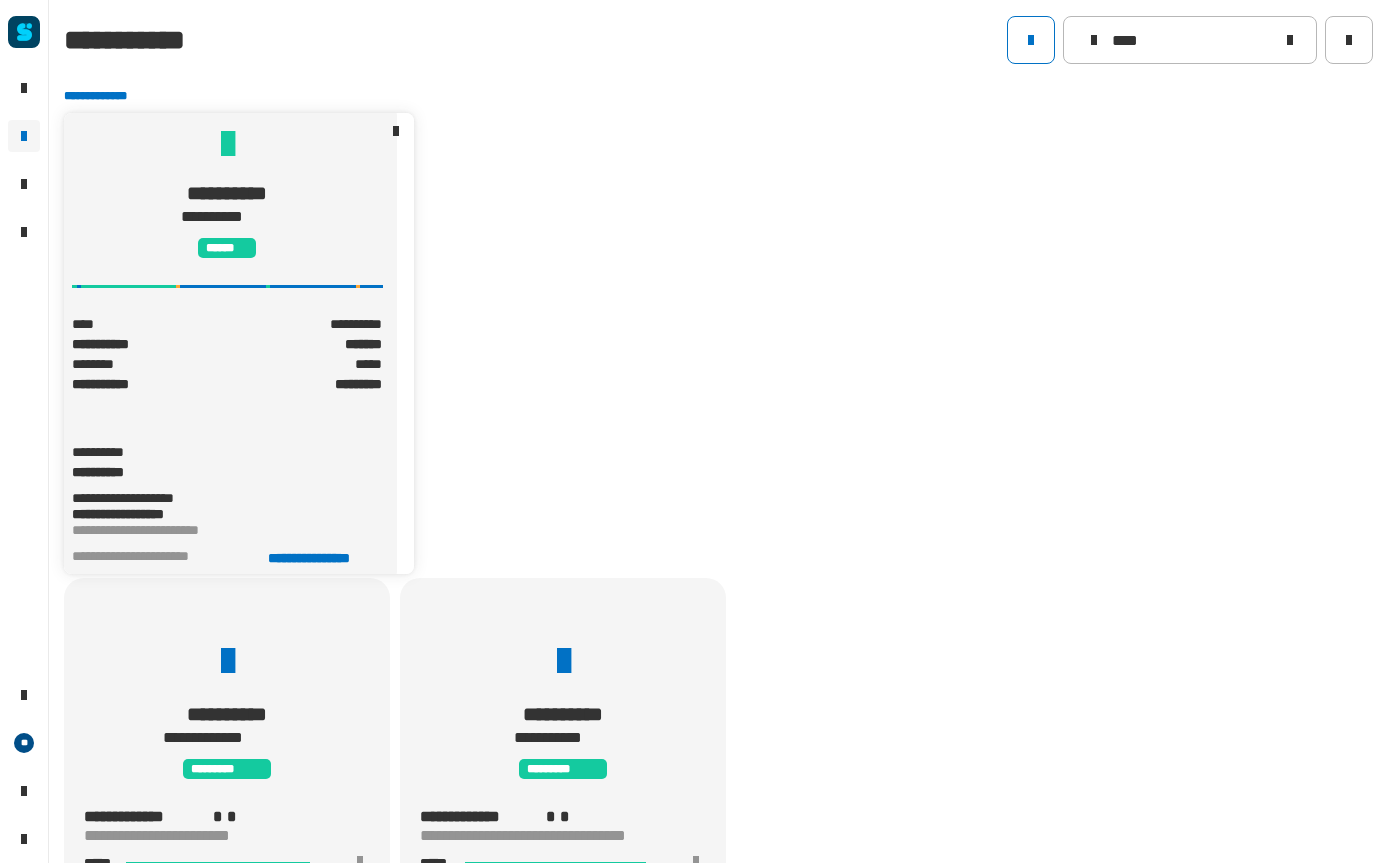 click on "**********" 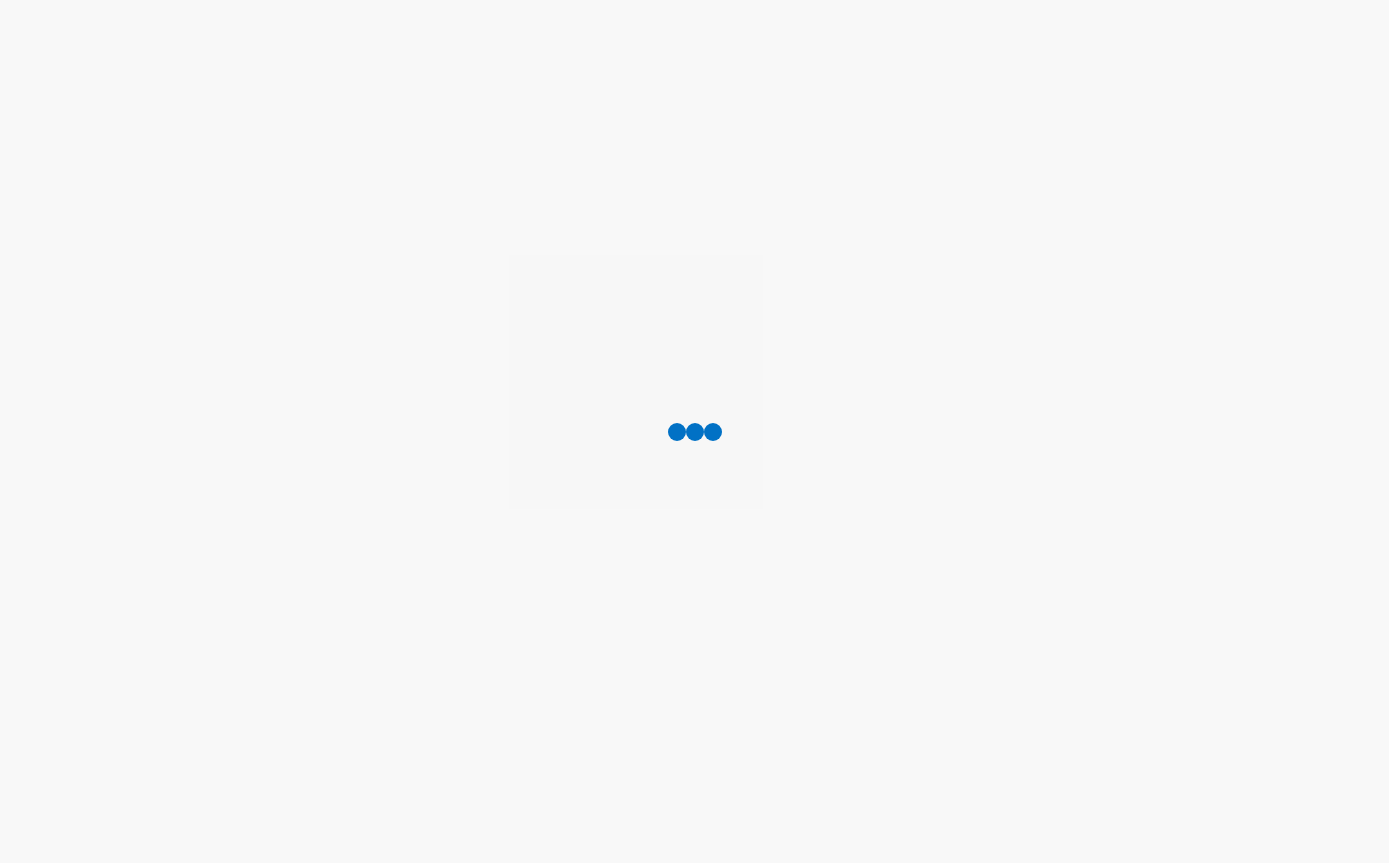 scroll, scrollTop: 0, scrollLeft: 0, axis: both 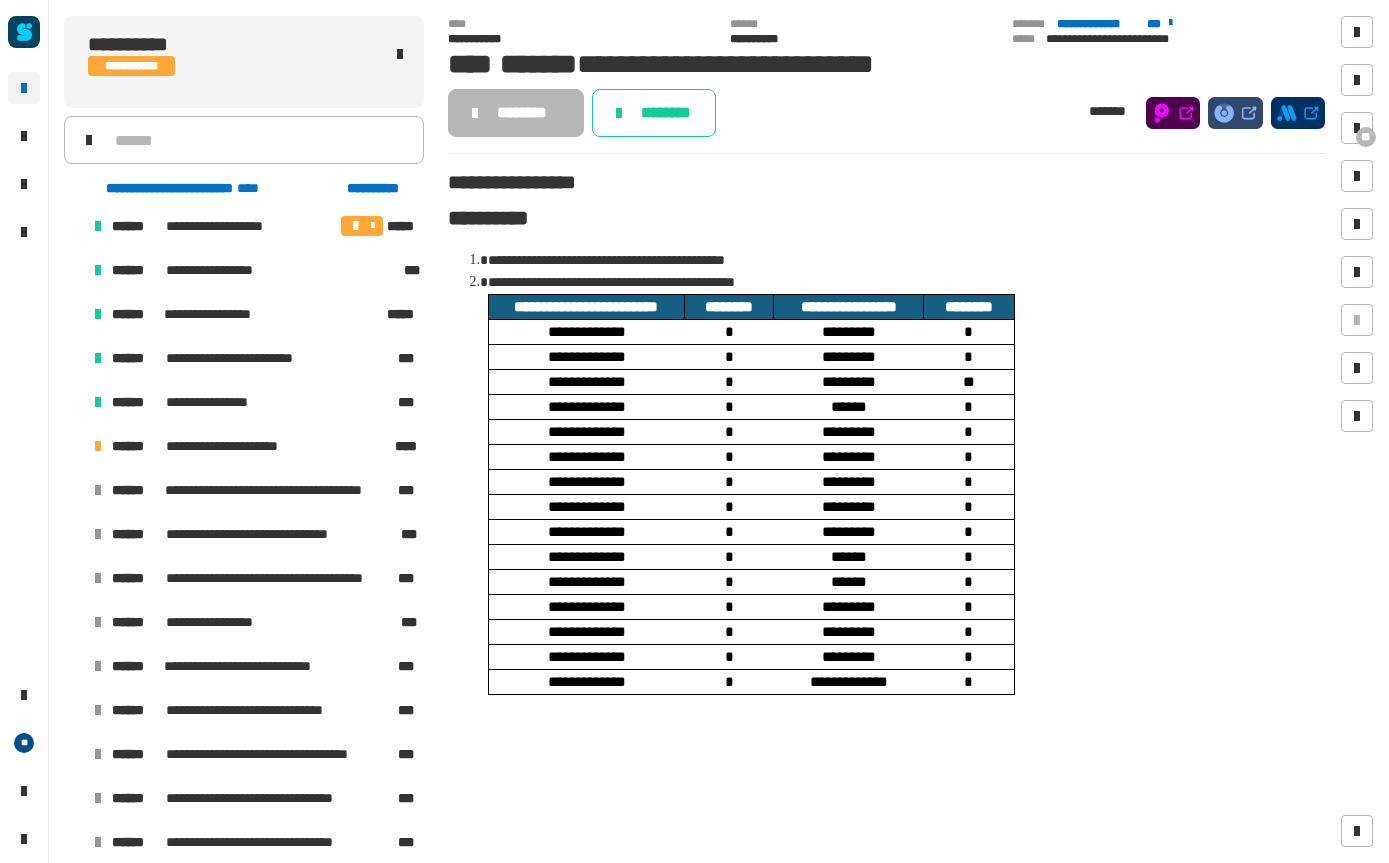 click on "**********" at bounding box center [254, 446] 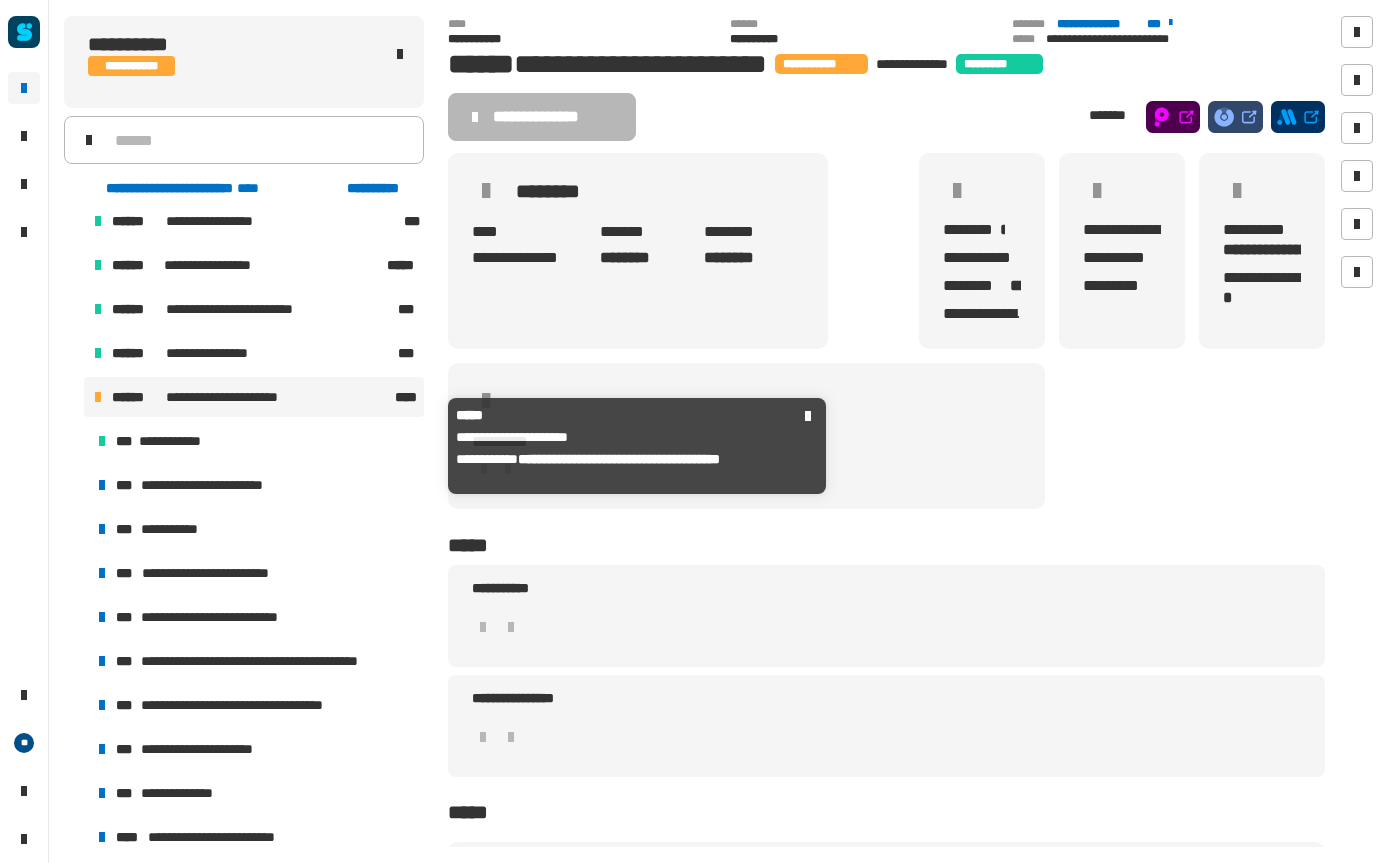 scroll, scrollTop: 1147, scrollLeft: 0, axis: vertical 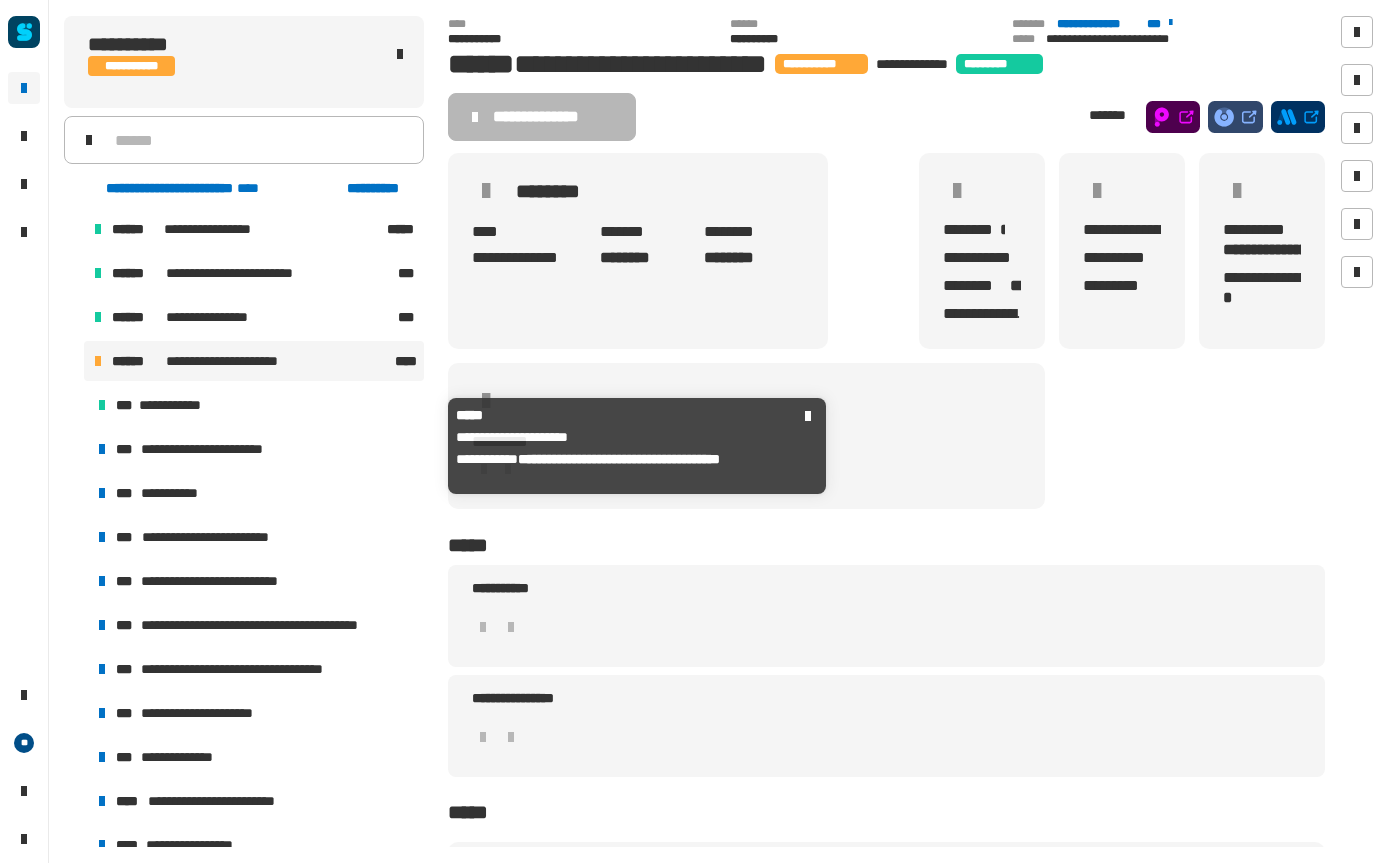 click on "***" at bounding box center [126, 449] 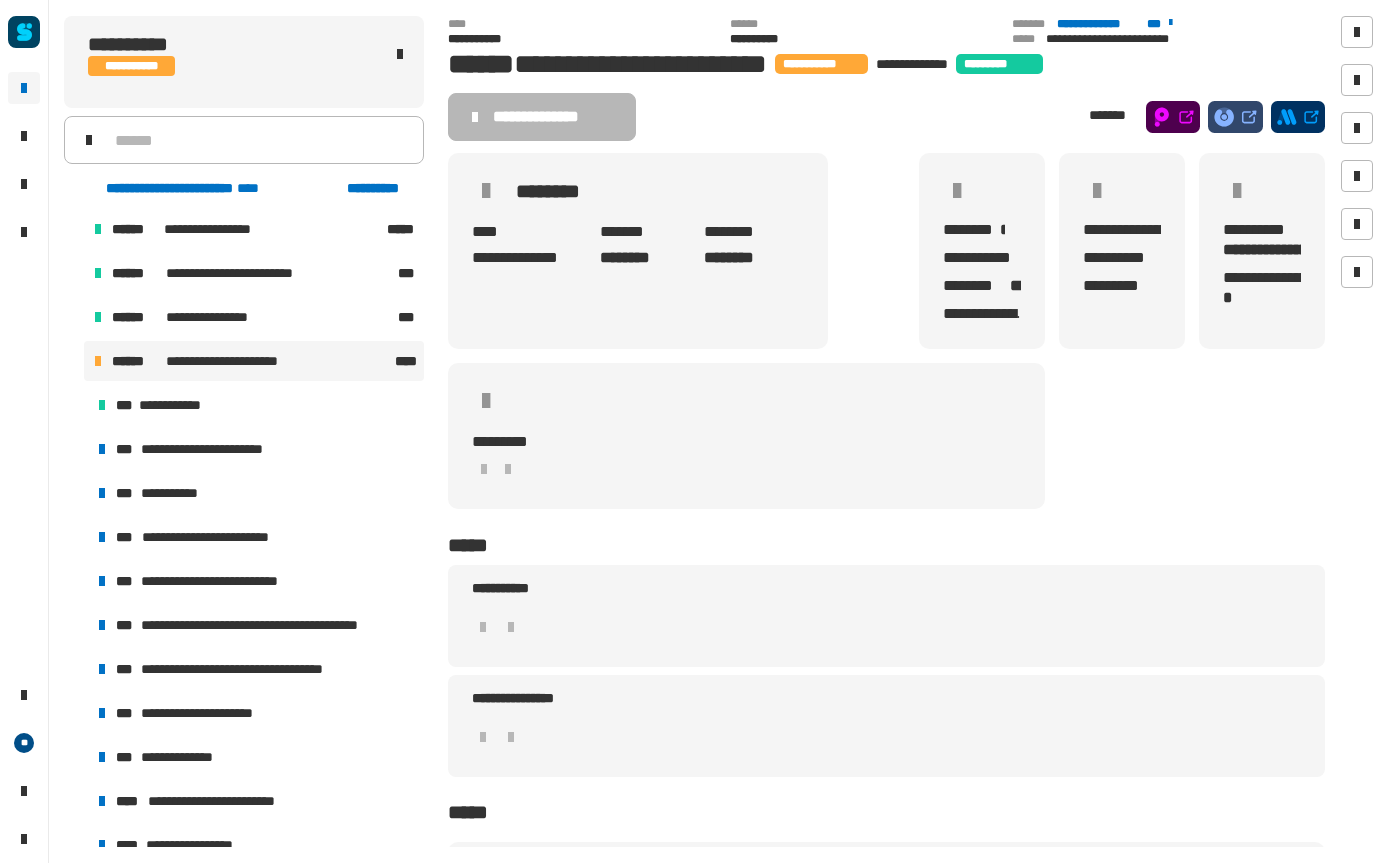 scroll, scrollTop: 1069, scrollLeft: 0, axis: vertical 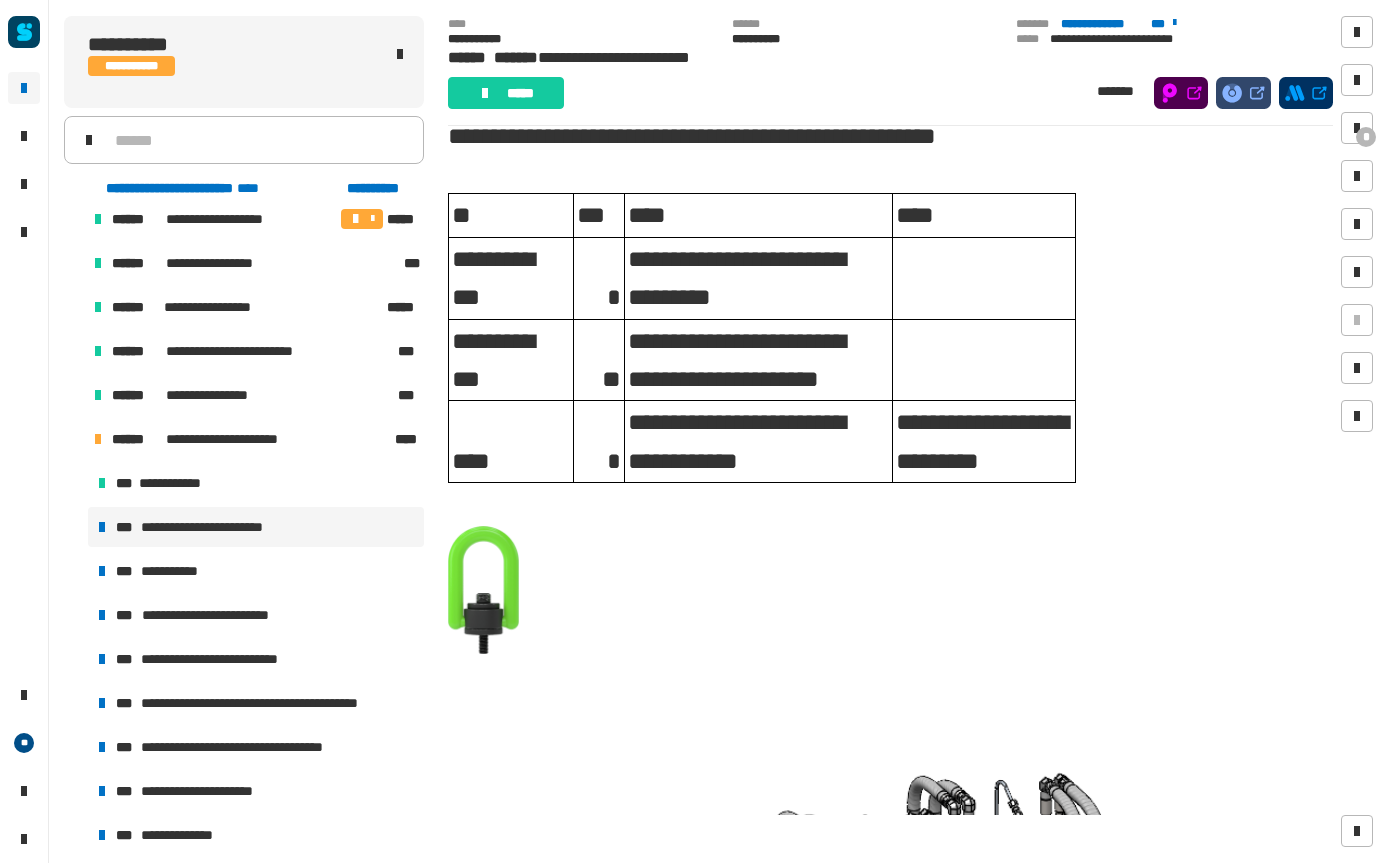 click at bounding box center (1357, 128) 